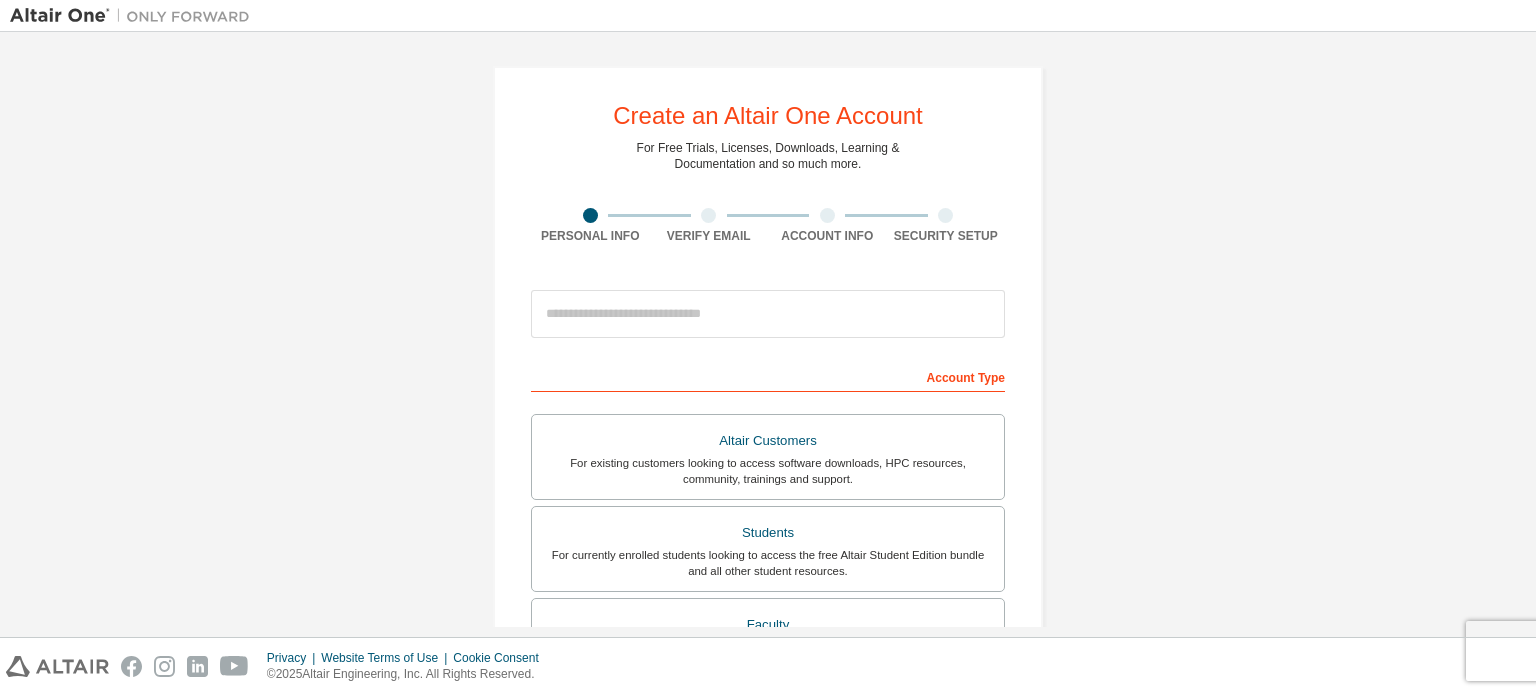 scroll, scrollTop: 0, scrollLeft: 0, axis: both 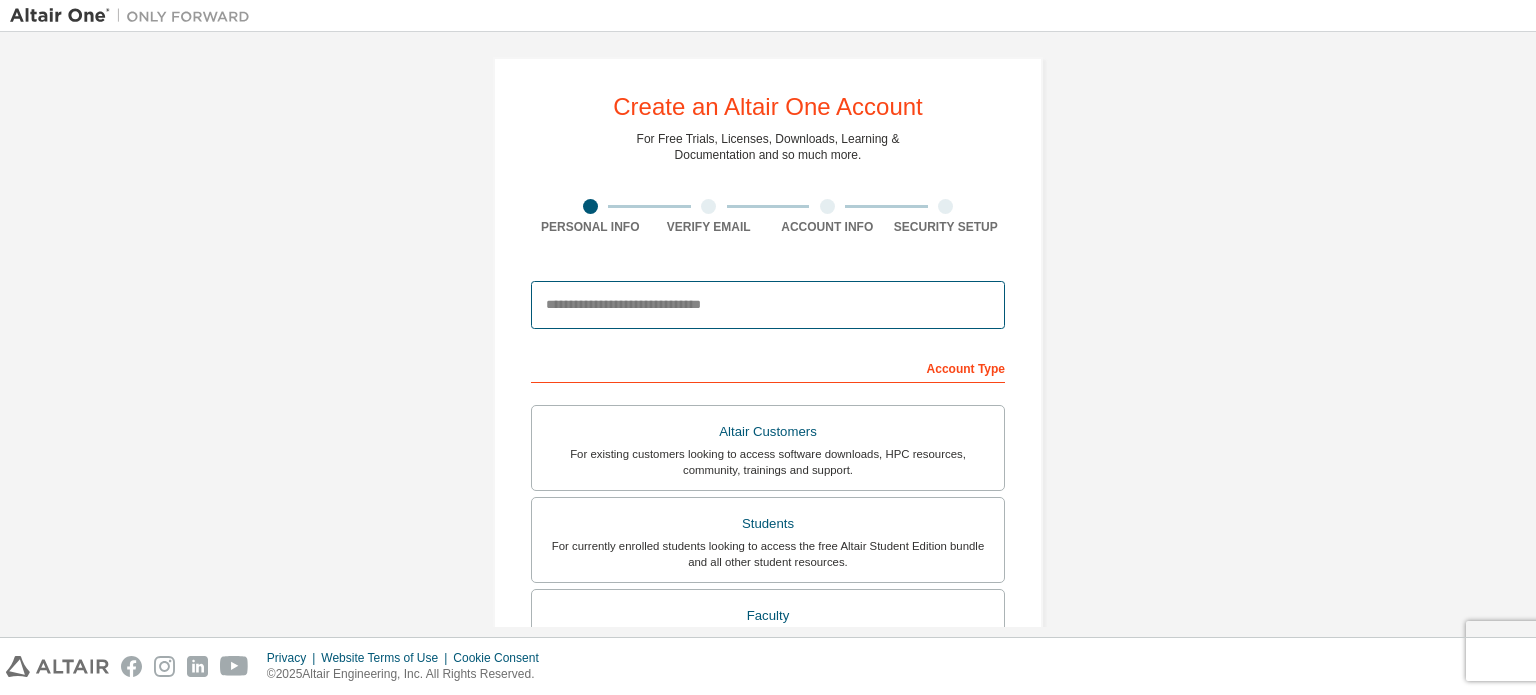 click at bounding box center [768, 305] 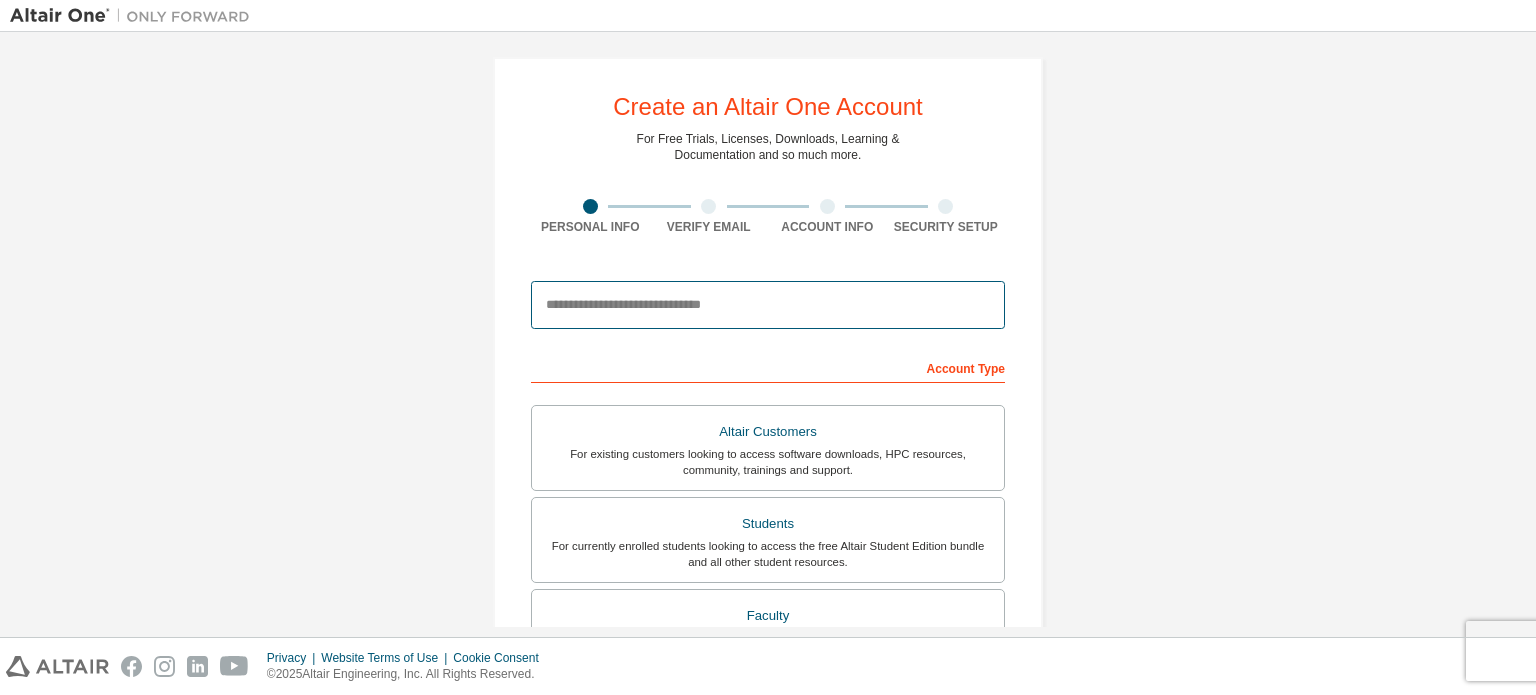 type on "**********" 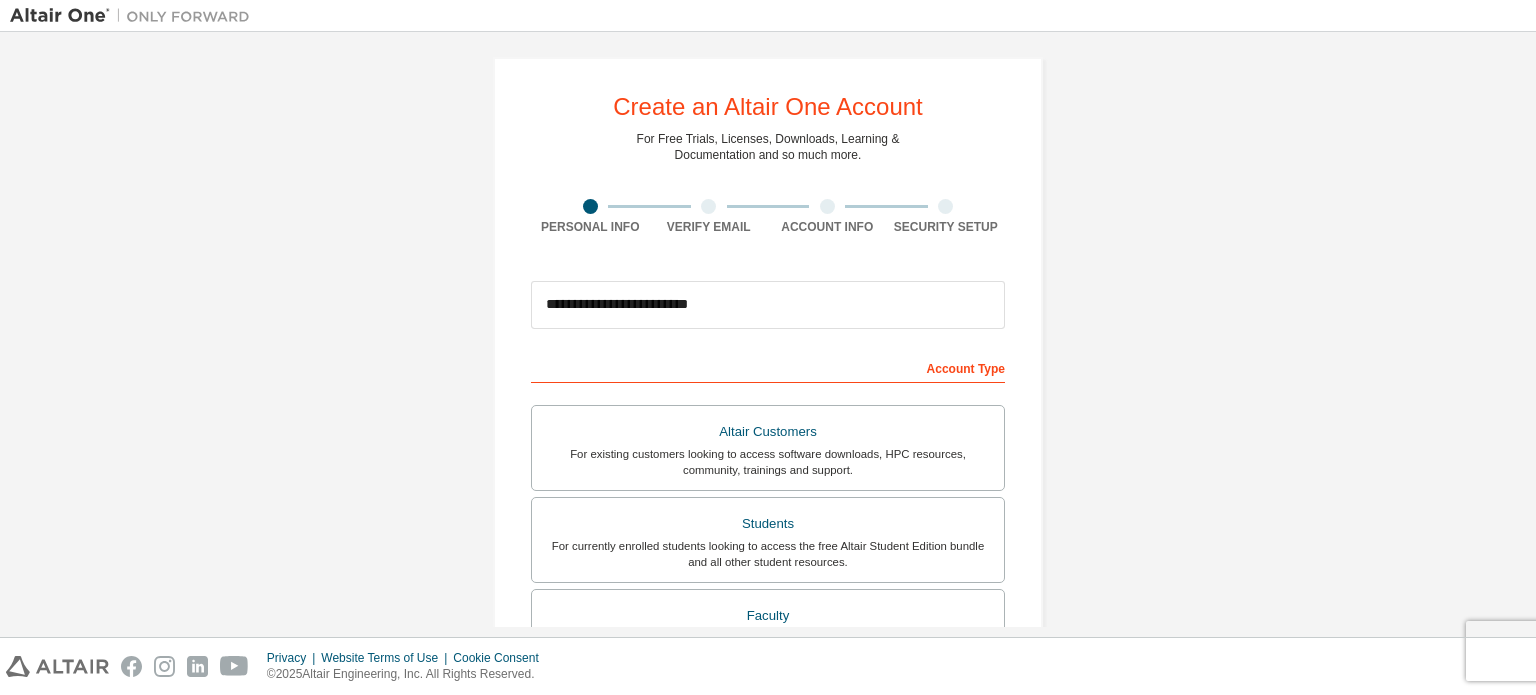 click on "**********" at bounding box center [768, 562] 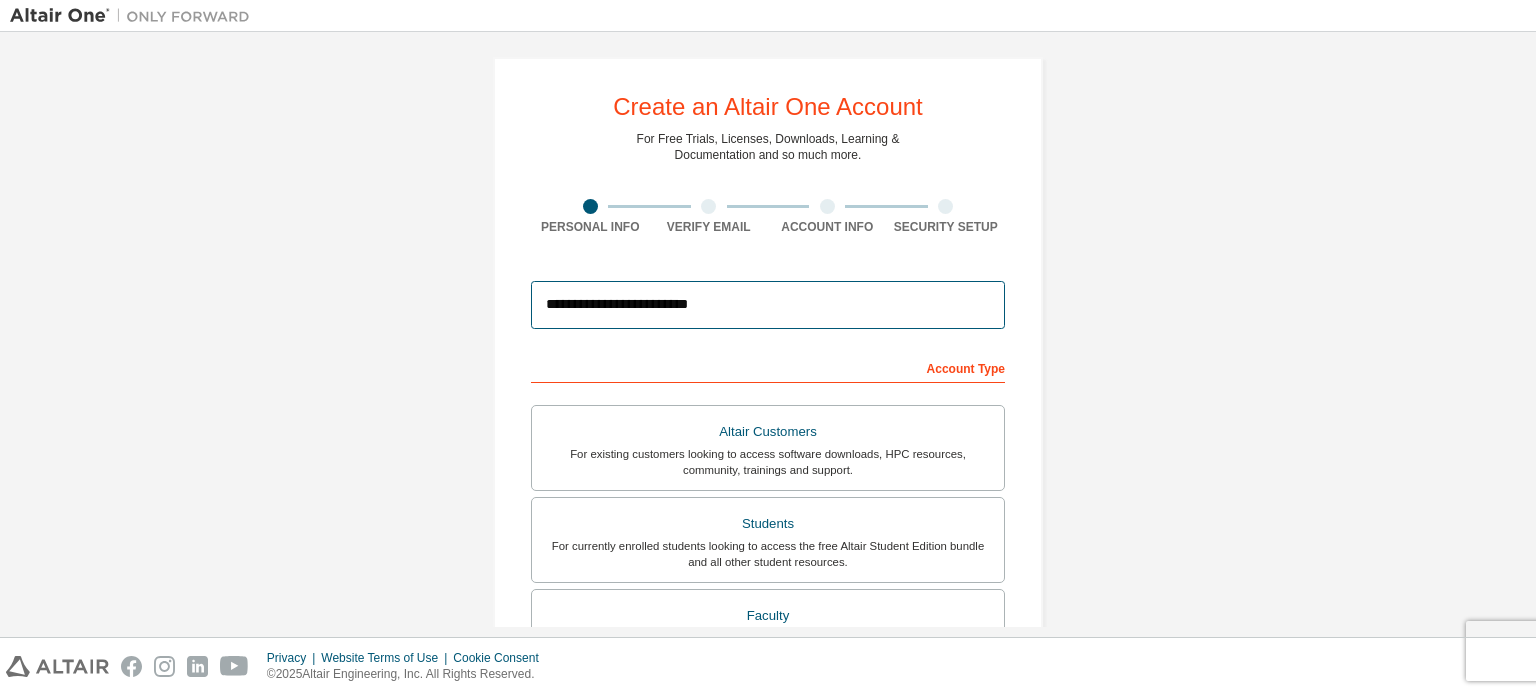 click on "**********" at bounding box center (768, 305) 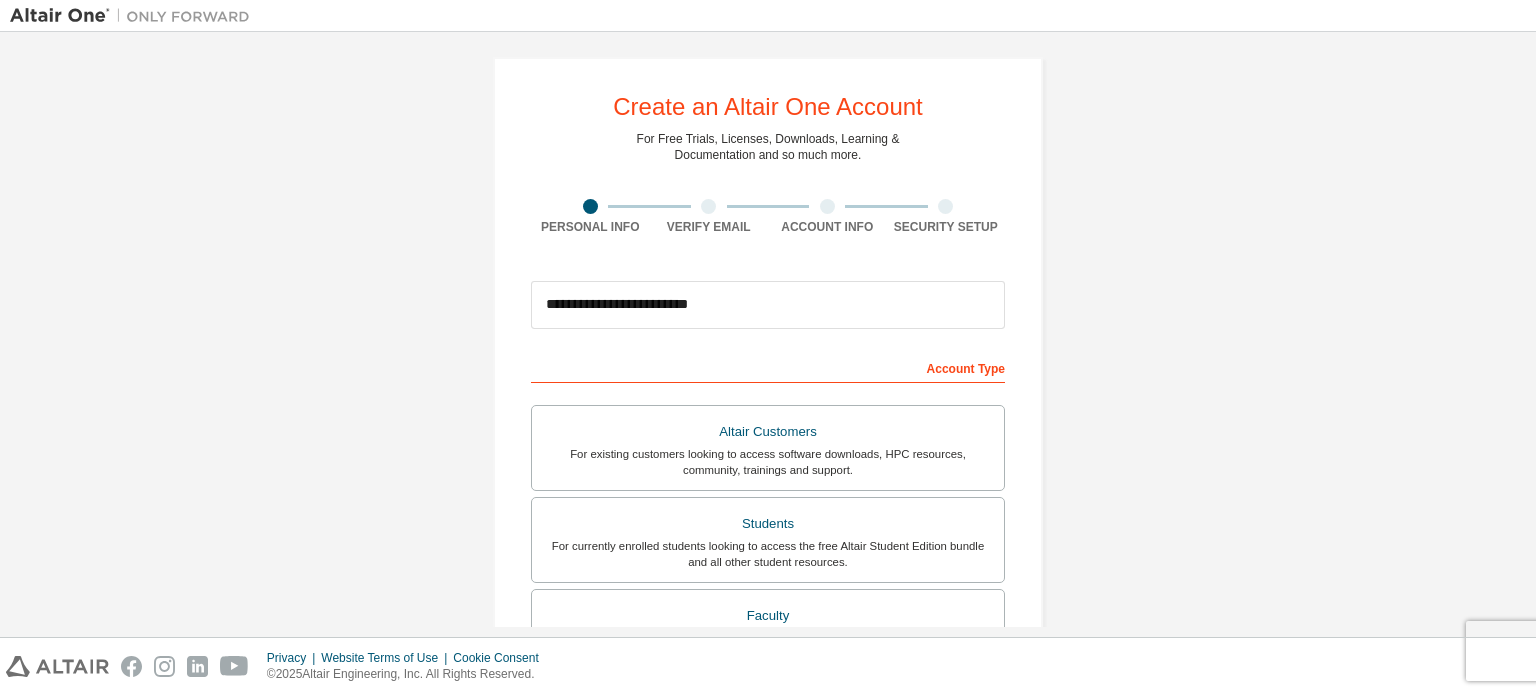 click on "**********" at bounding box center [768, 562] 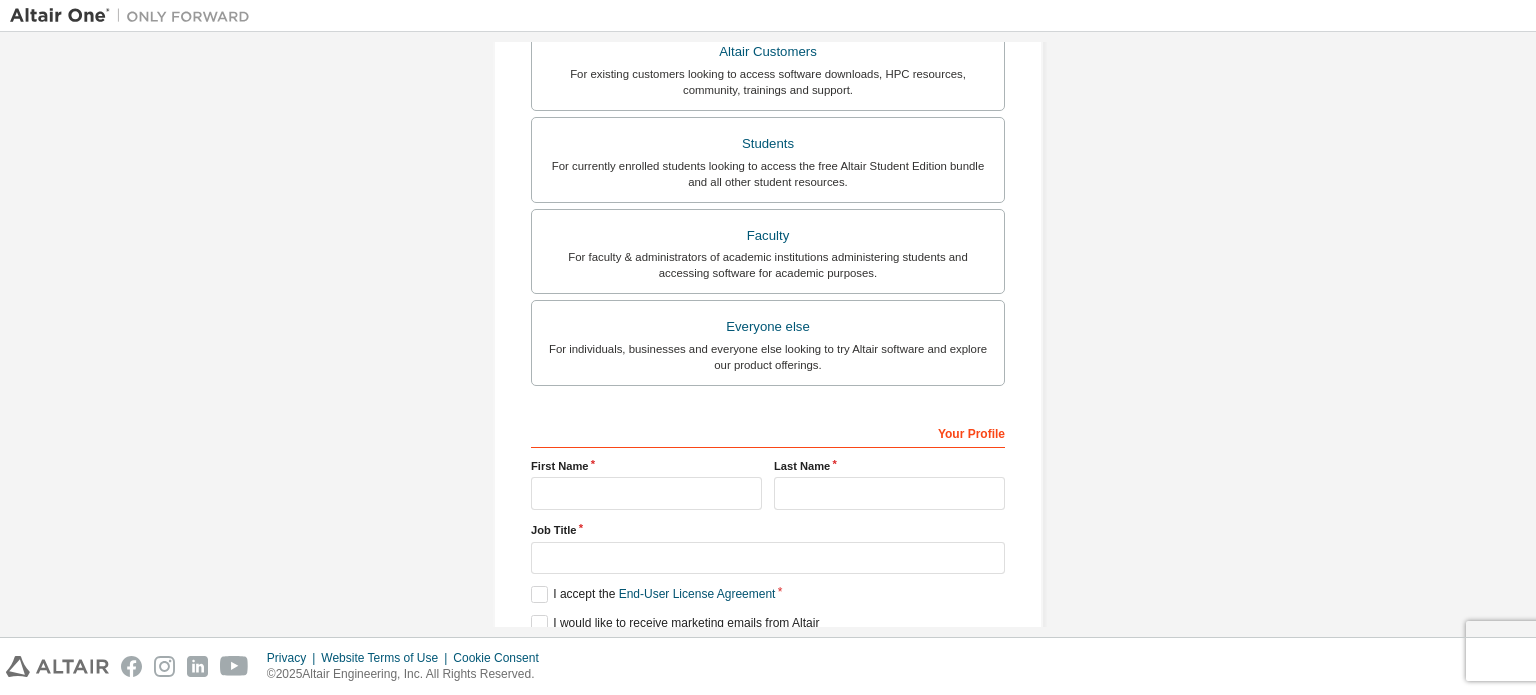 scroll, scrollTop: 469, scrollLeft: 0, axis: vertical 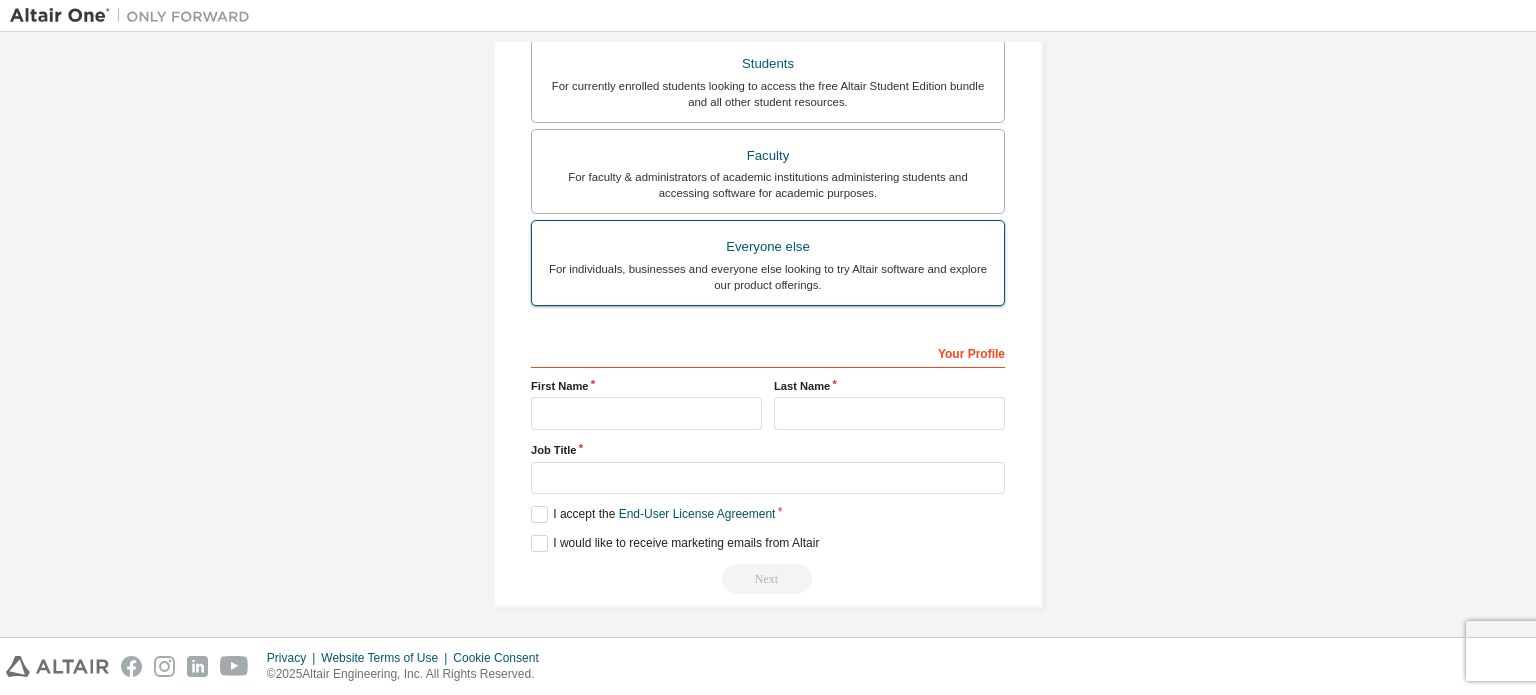 click on "For individuals, businesses and everyone else looking to try Altair software and explore our product offerings." at bounding box center (768, 277) 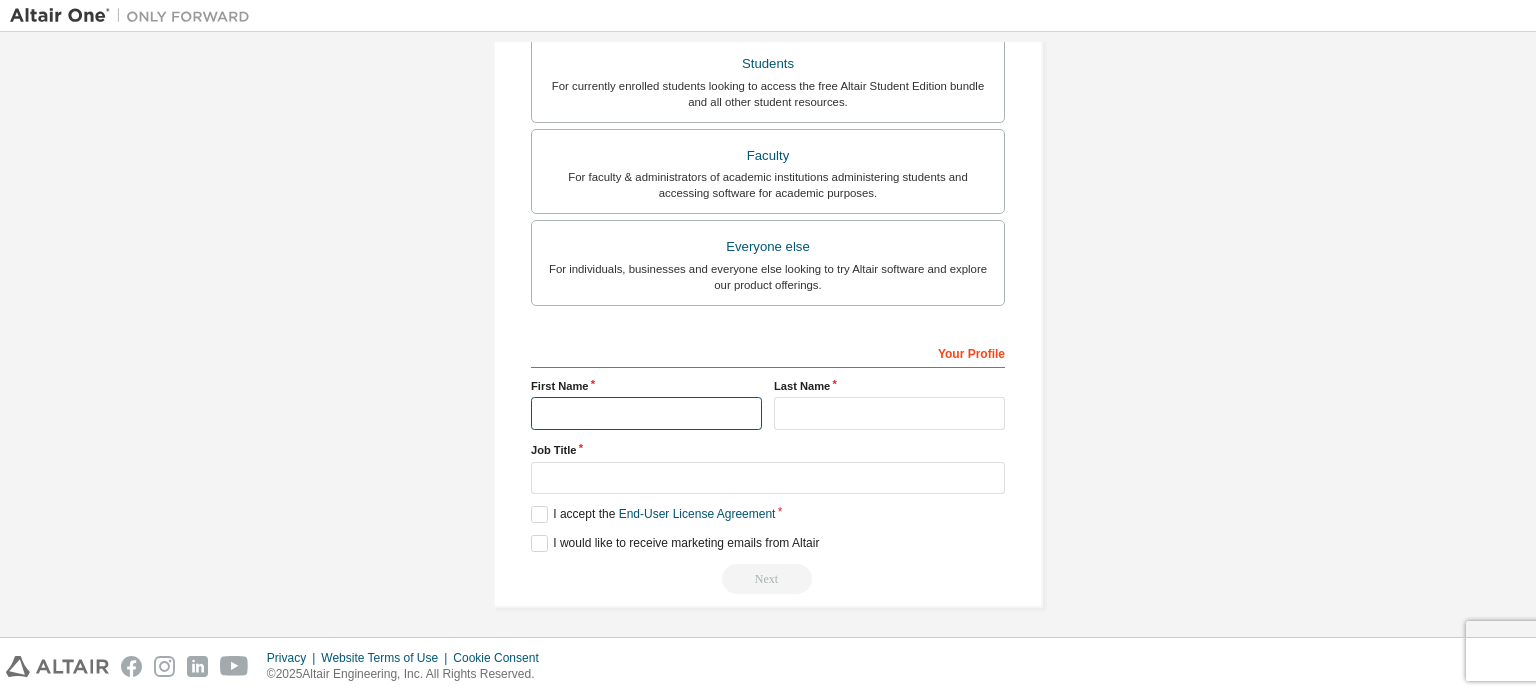 click at bounding box center [646, 413] 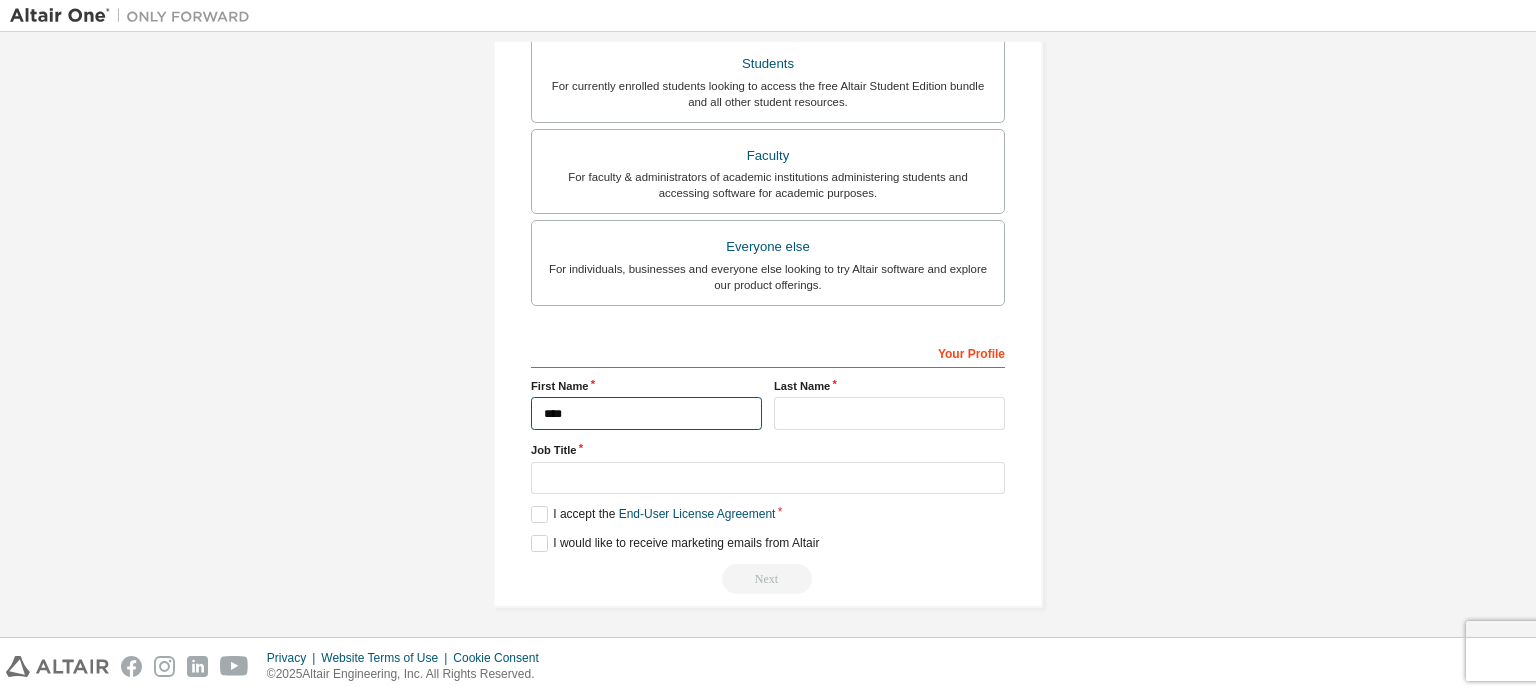 type on "****" 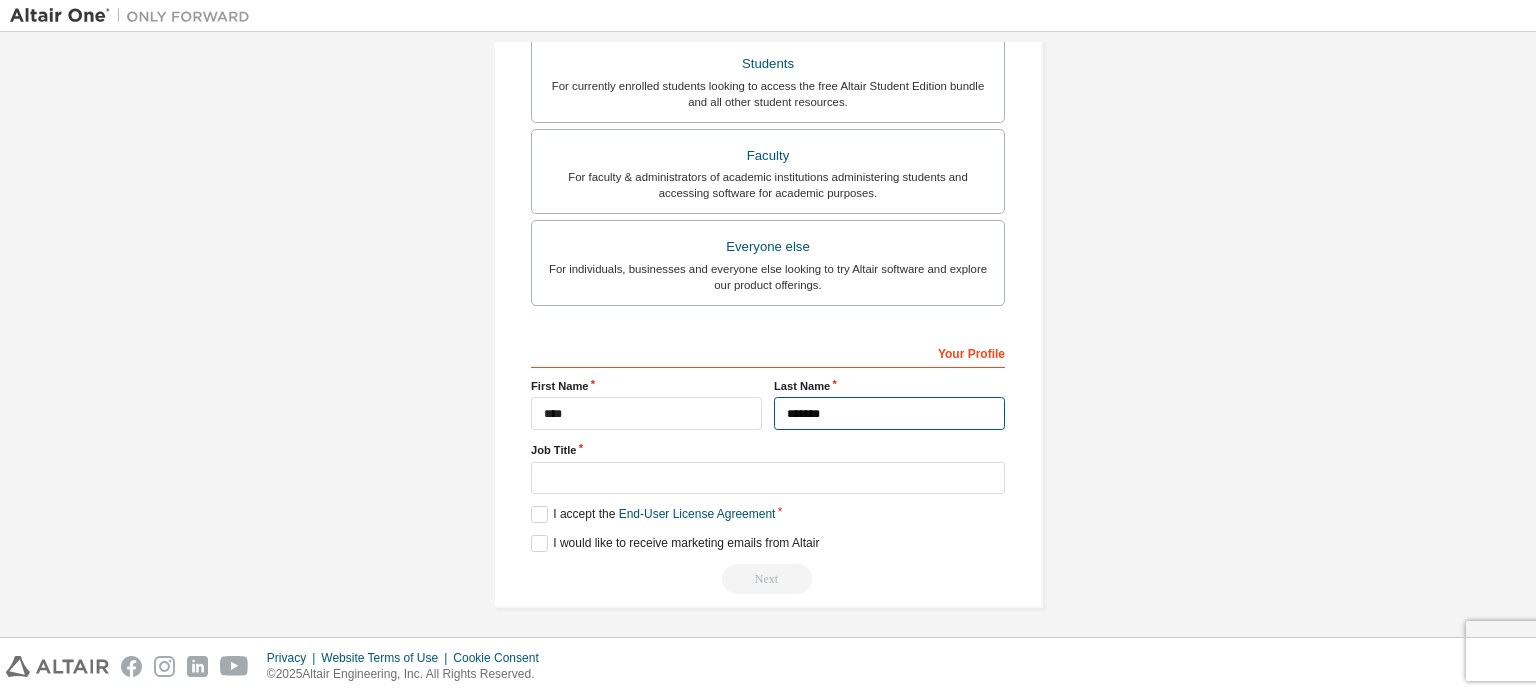 type on "*******" 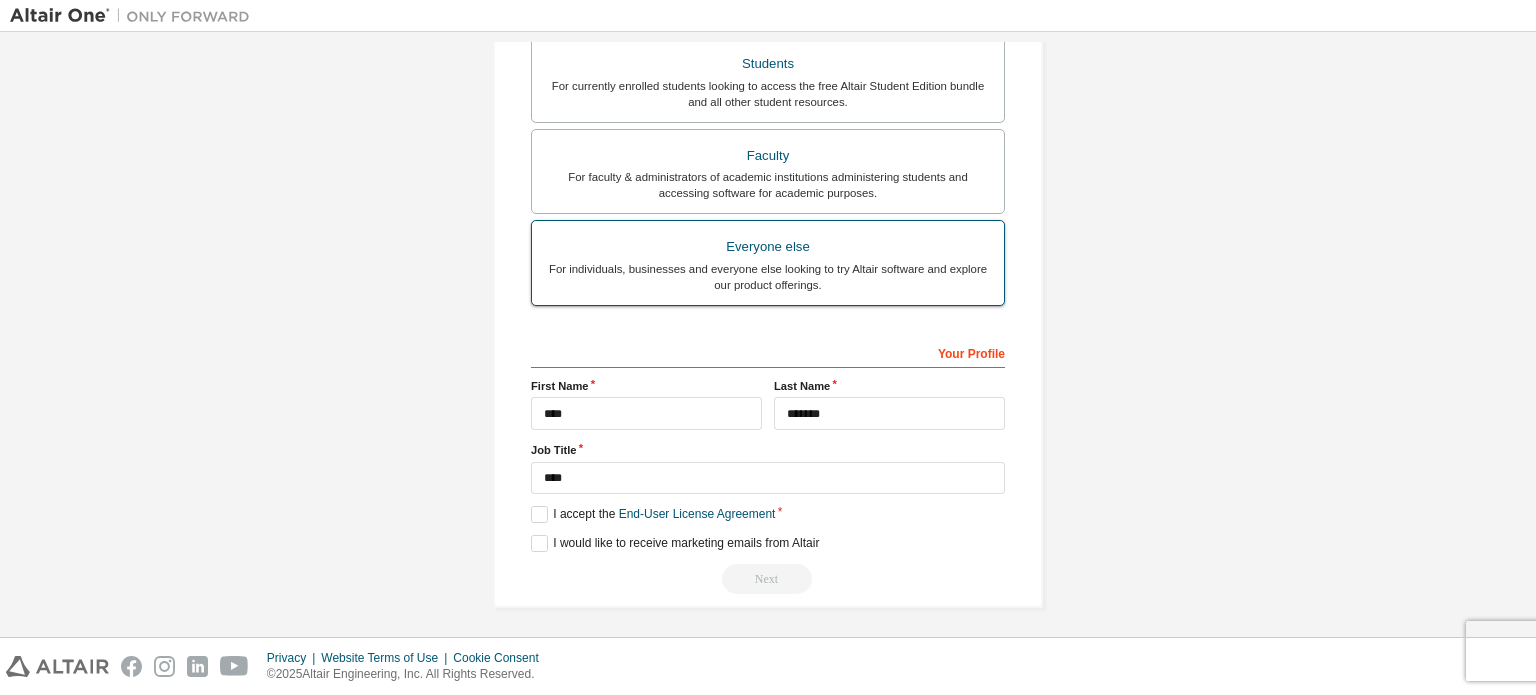 click on "For individuals, businesses and everyone else looking to try Altair software and explore our product offerings." at bounding box center (768, 277) 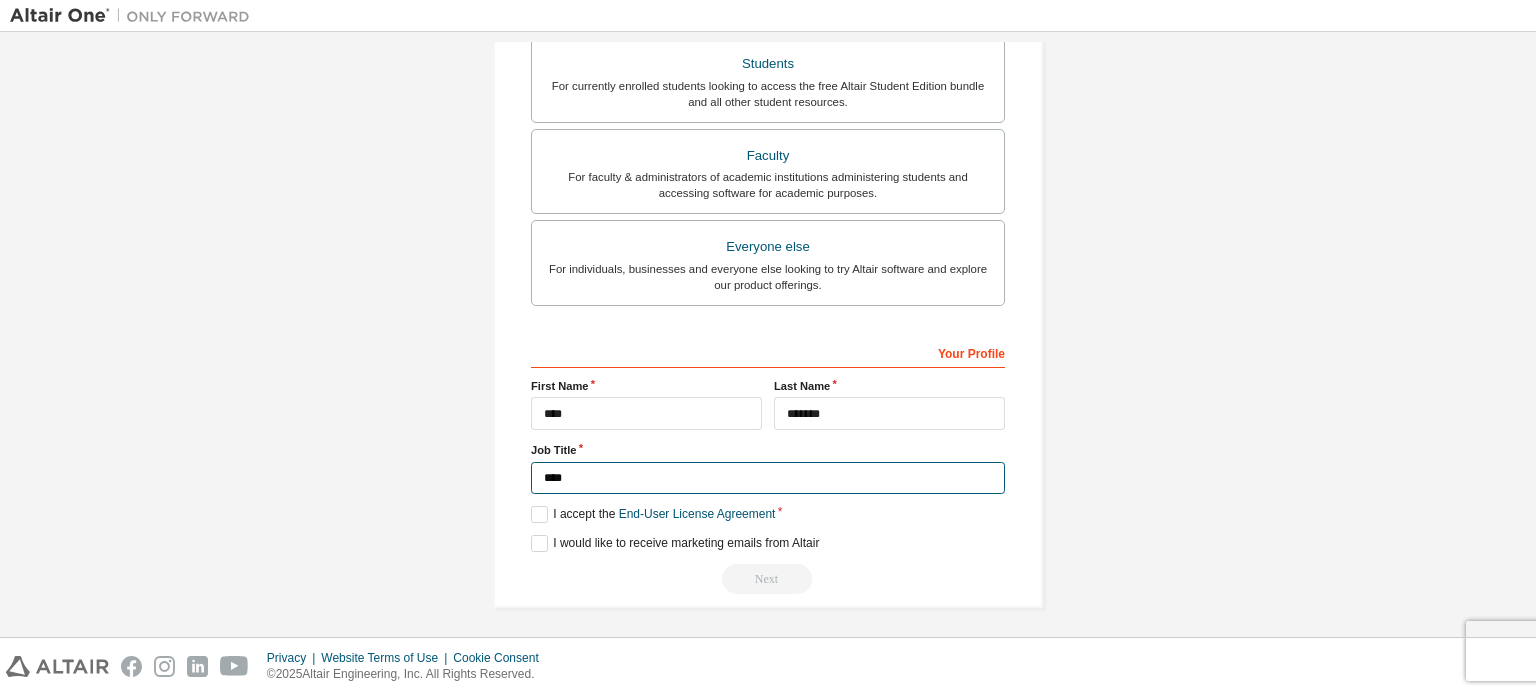 drag, startPoint x: 572, startPoint y: 471, endPoint x: 400, endPoint y: 439, distance: 174.95142 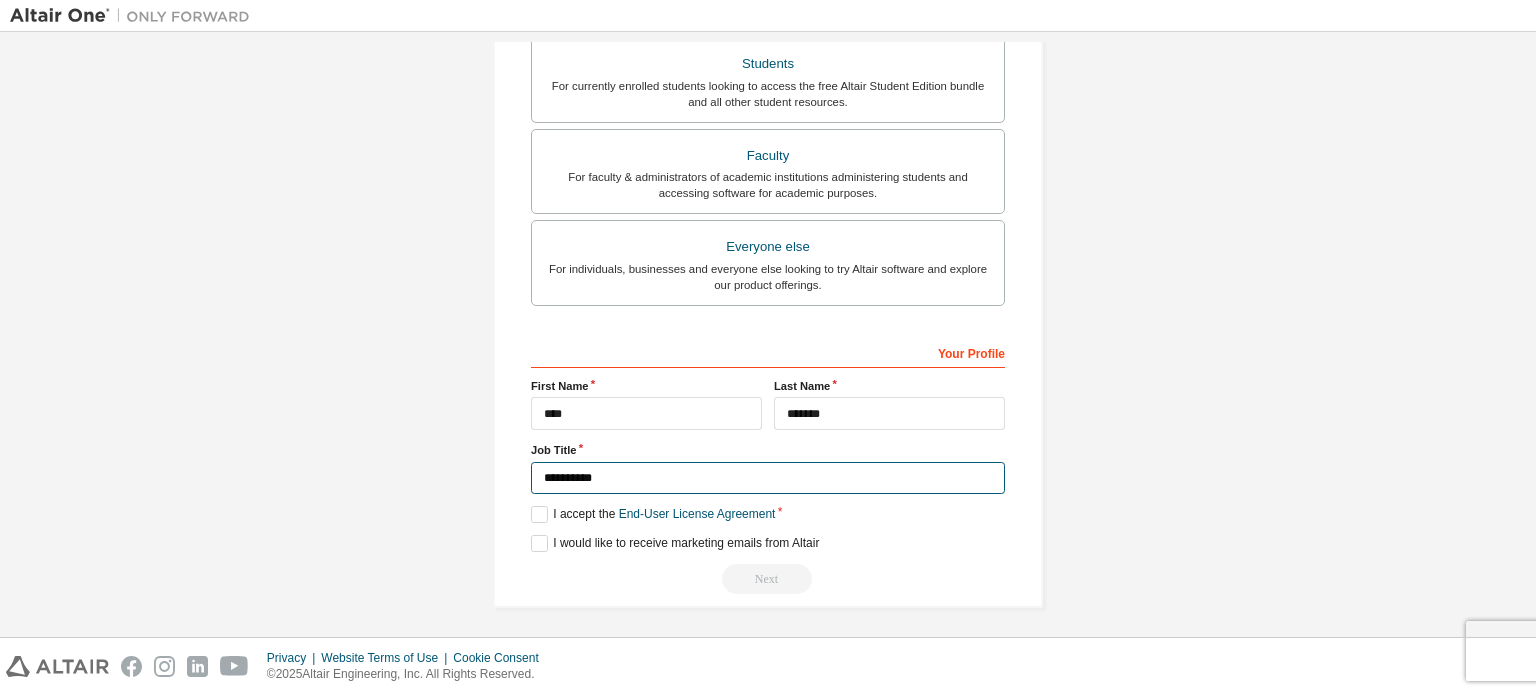 click on "**********" at bounding box center (768, 478) 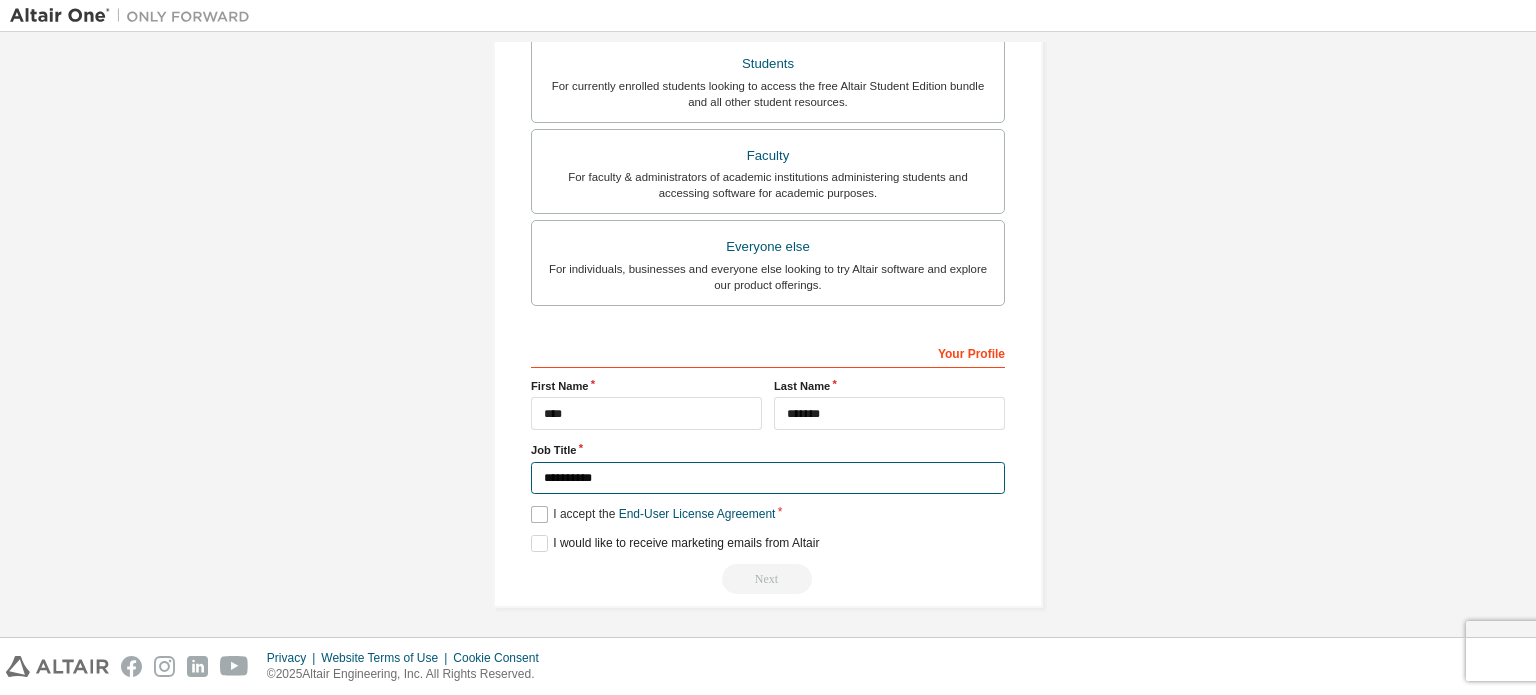 type on "**********" 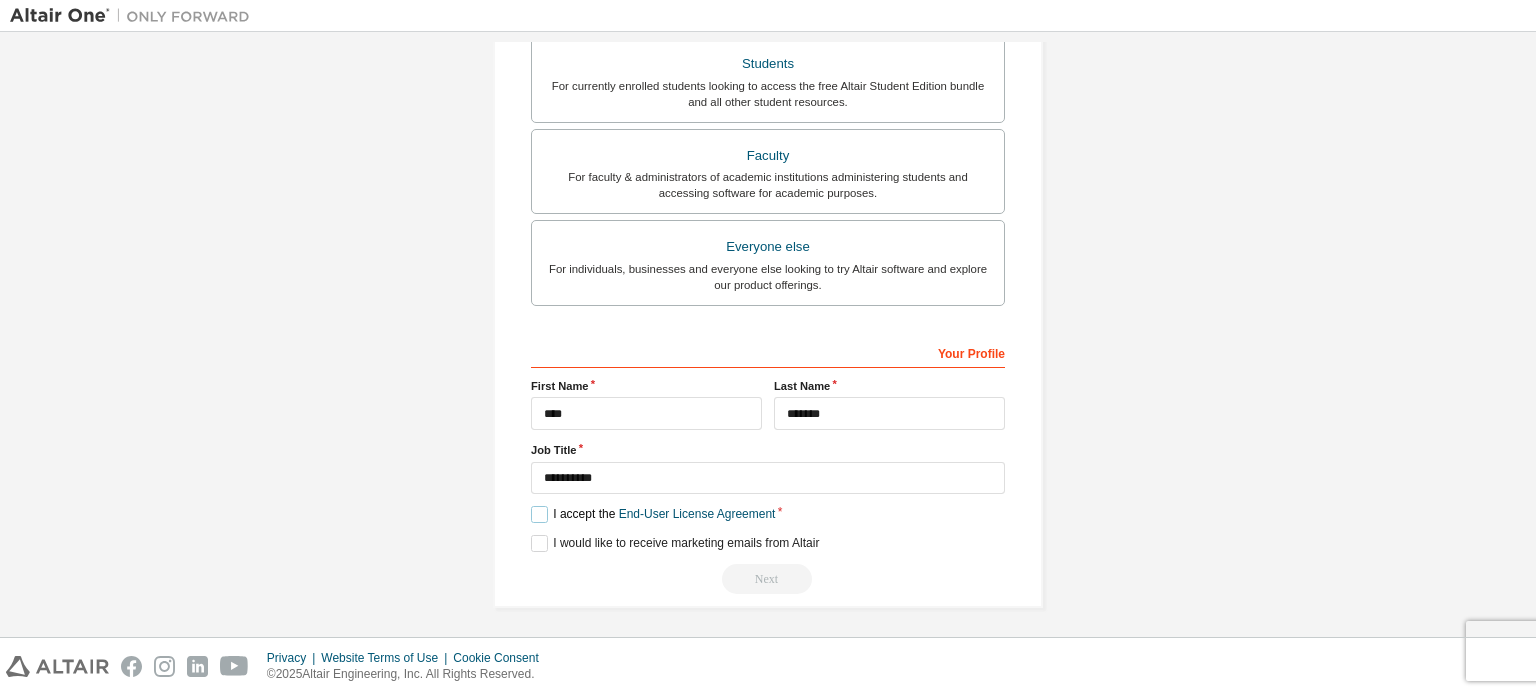 click on "I accept the    End-User License Agreement" at bounding box center (653, 514) 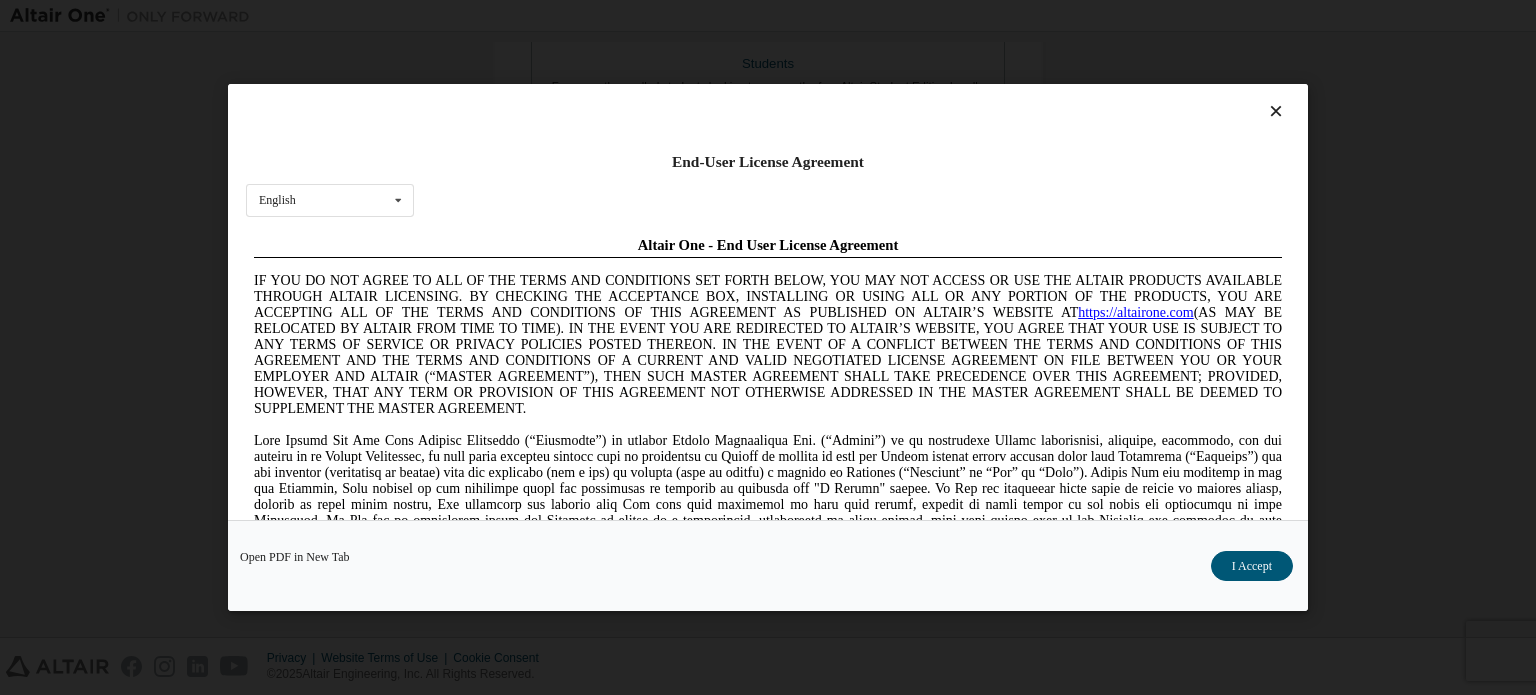 scroll, scrollTop: 0, scrollLeft: 0, axis: both 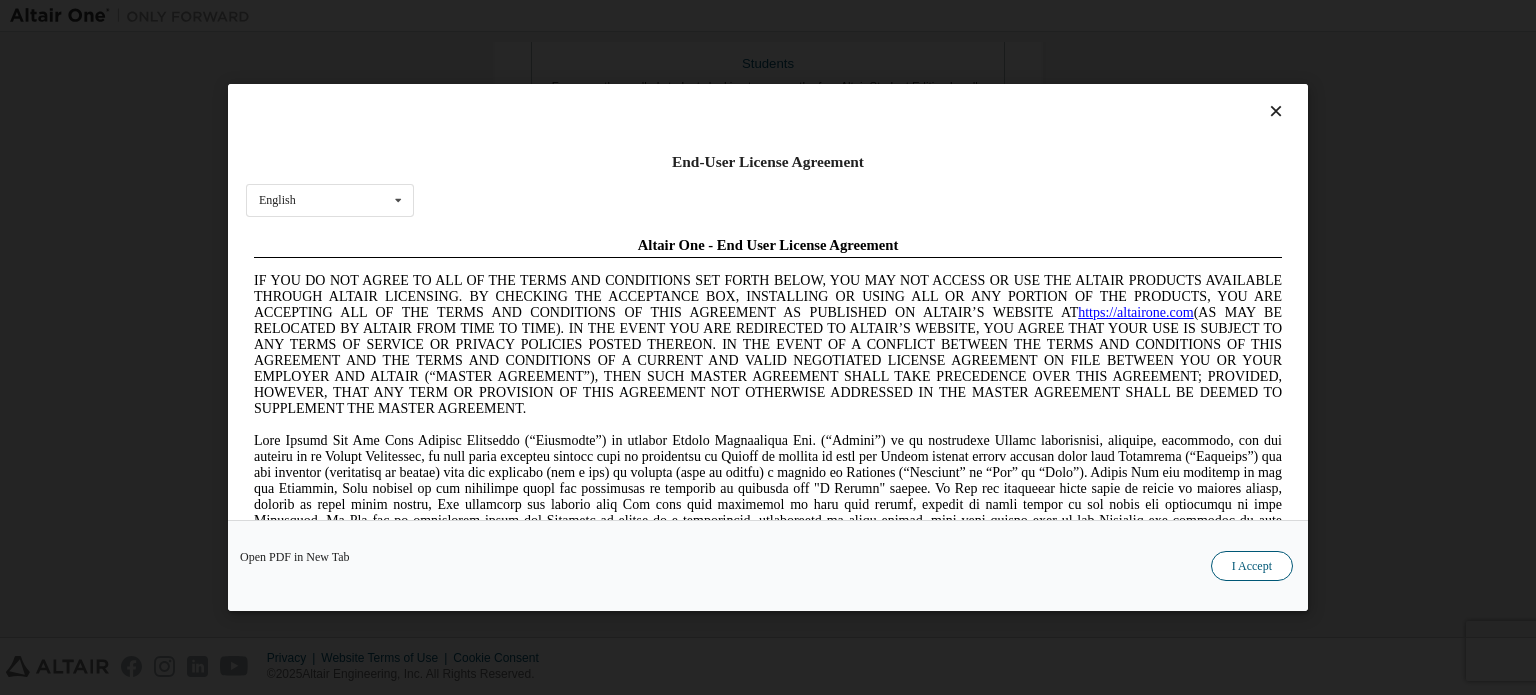 click on "I Accept" at bounding box center (1252, 566) 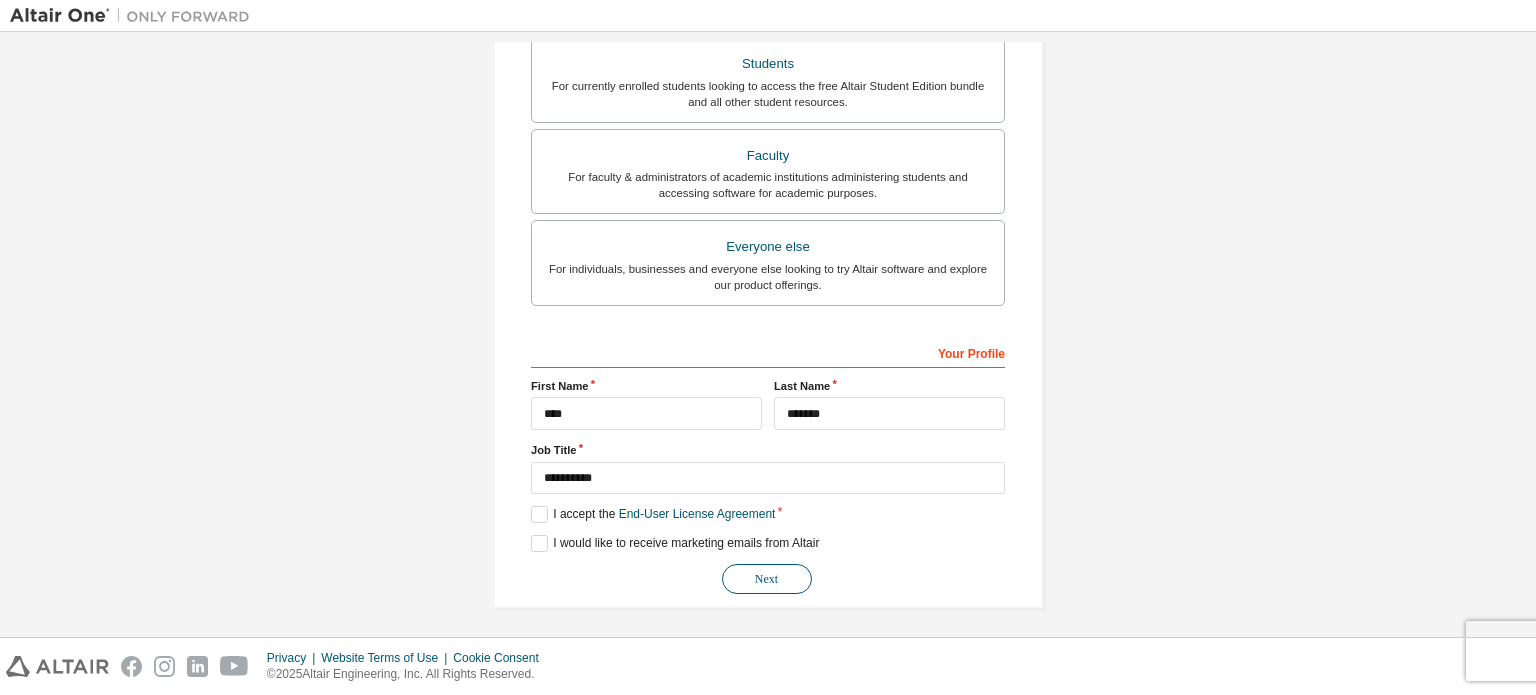 click on "Next" at bounding box center (767, 579) 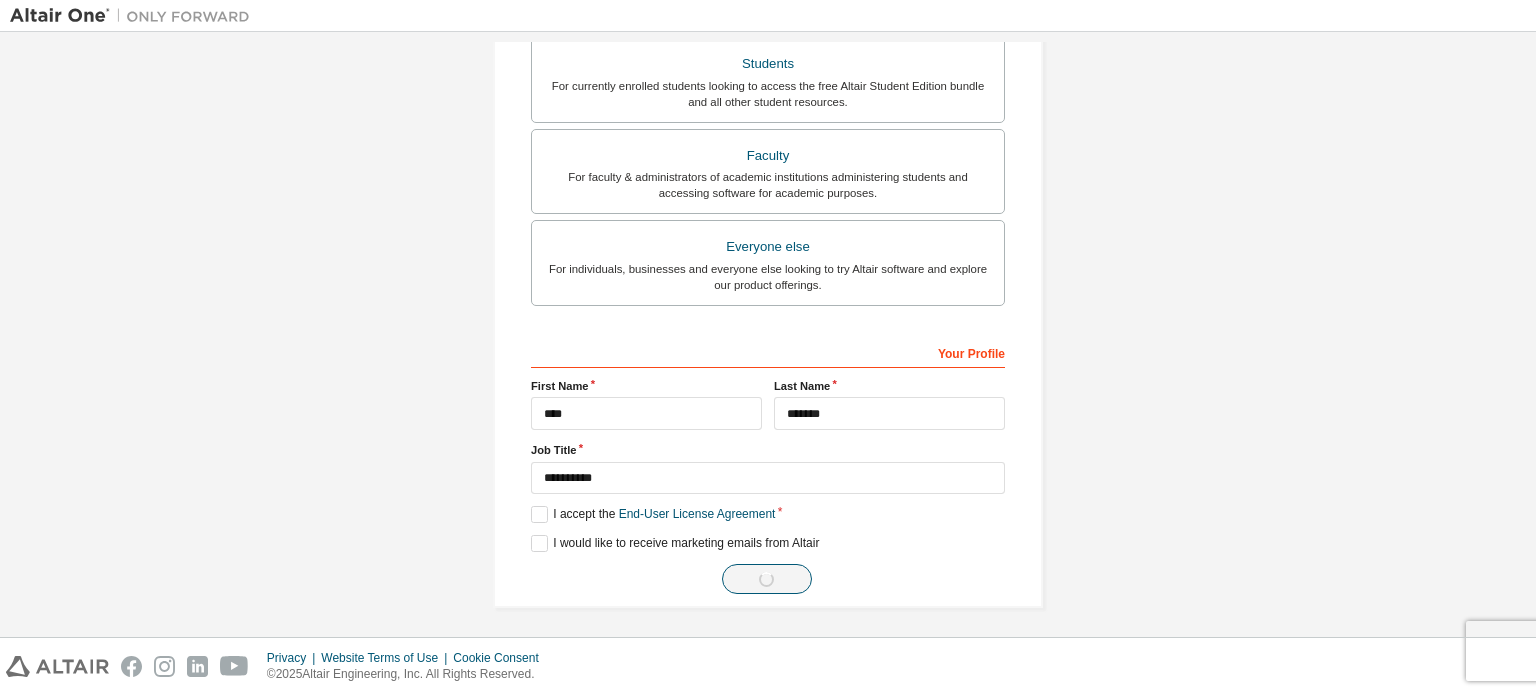 scroll, scrollTop: 0, scrollLeft: 0, axis: both 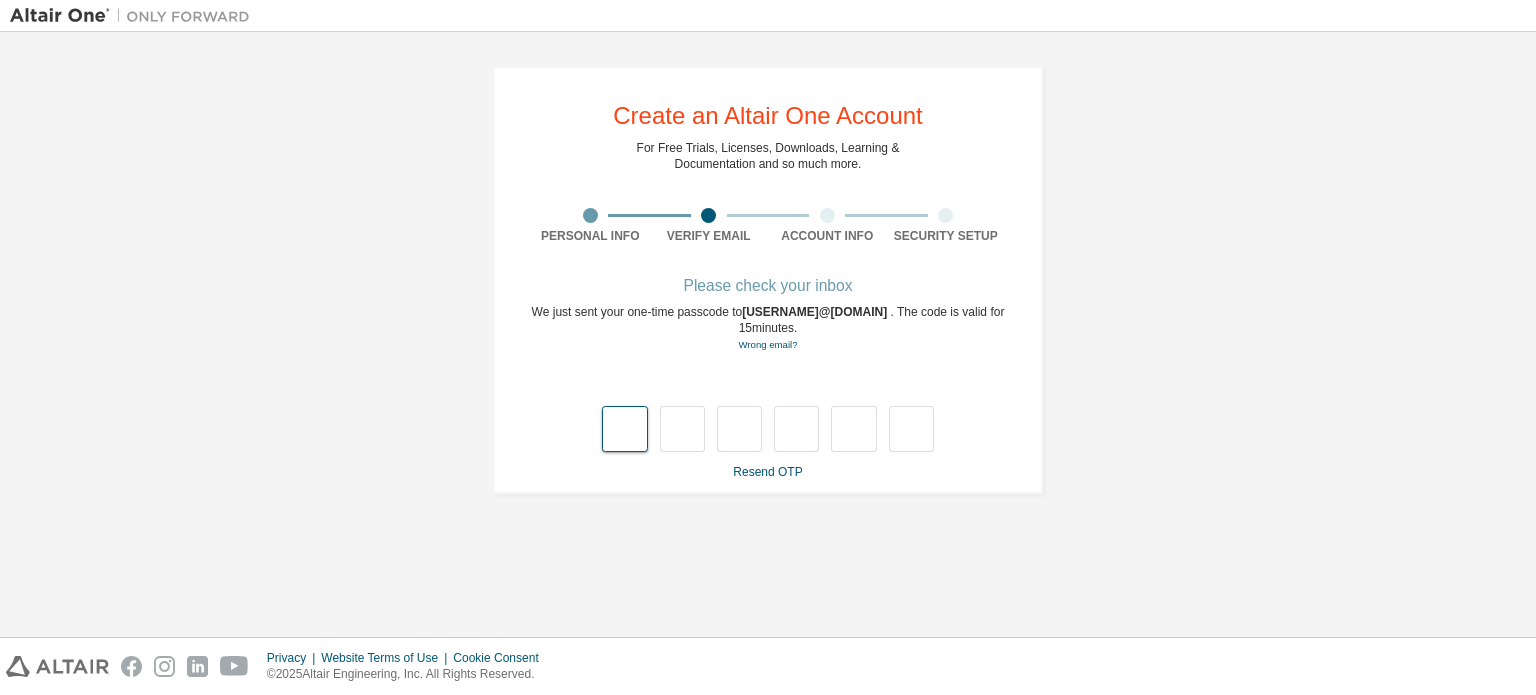click at bounding box center [624, 429] 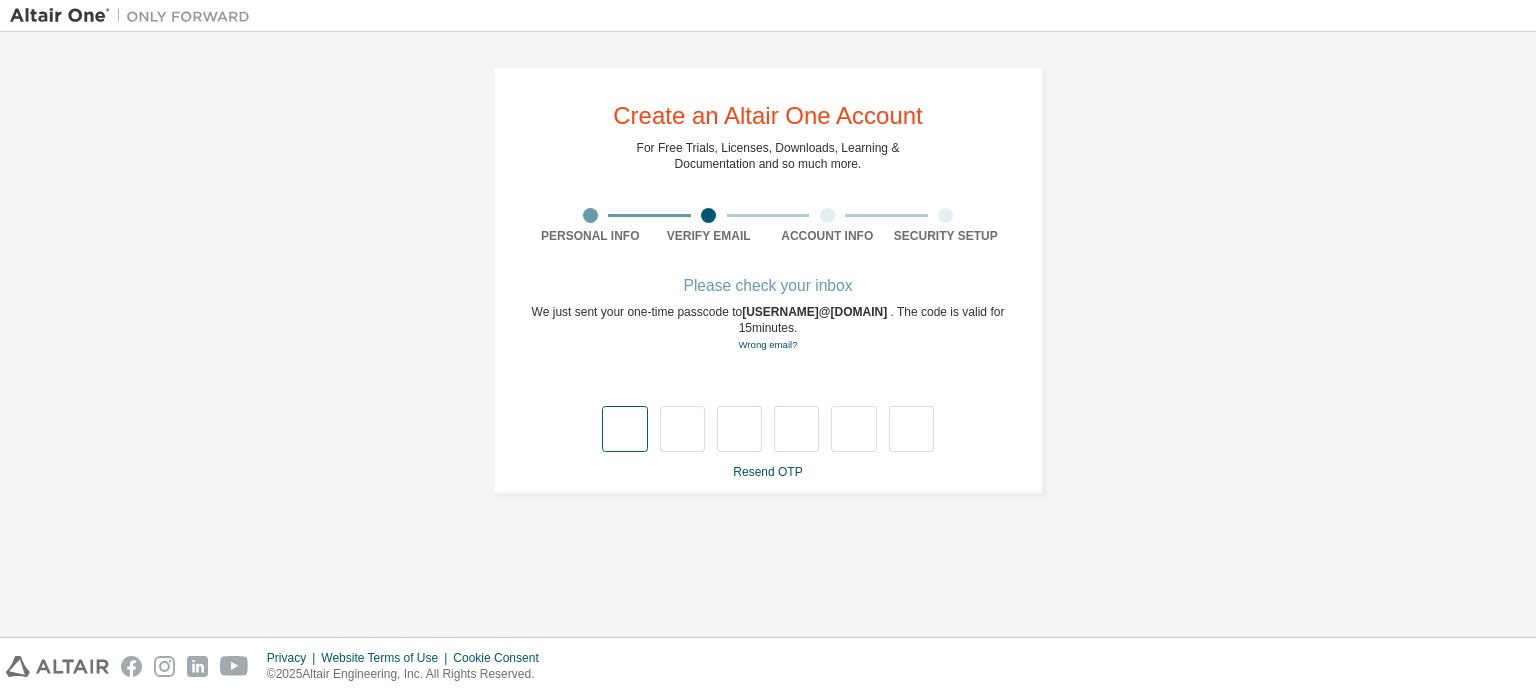 type on "*" 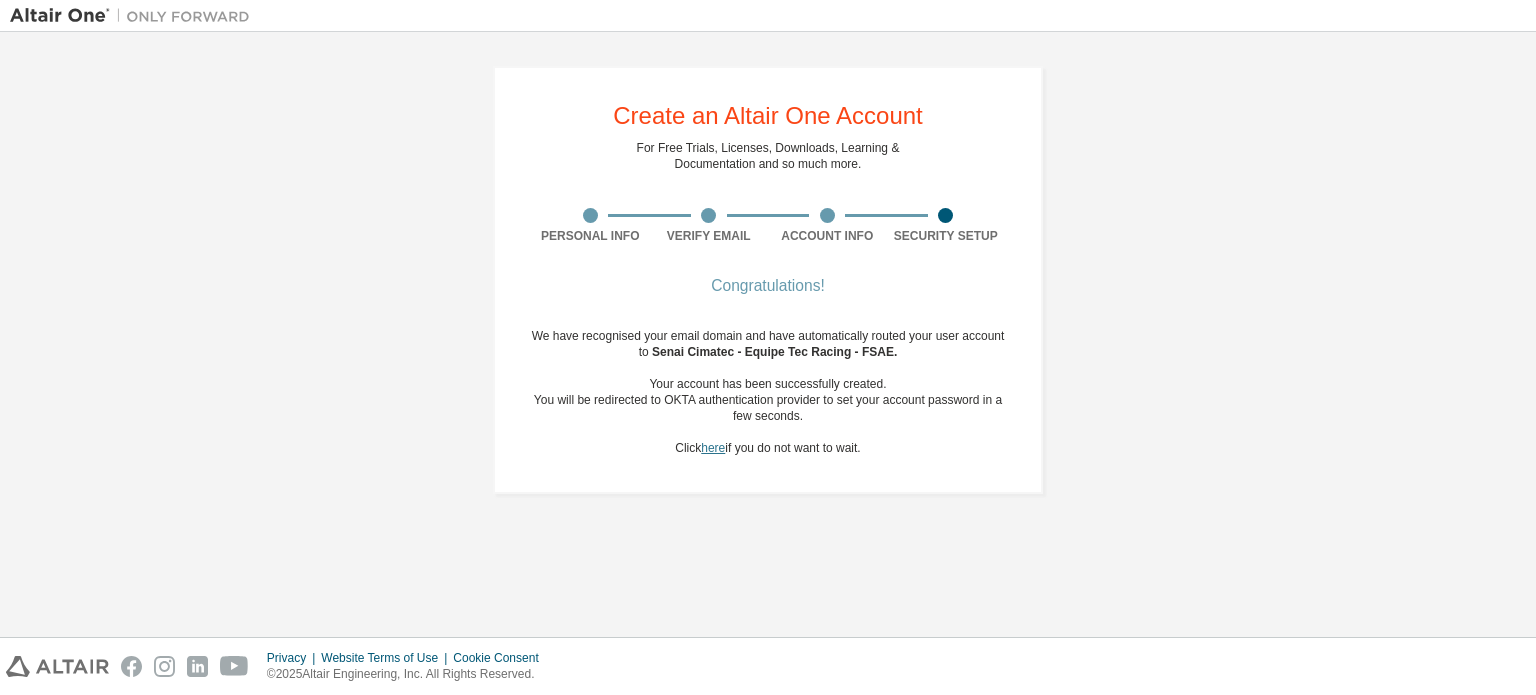 click on "here" at bounding box center [713, 448] 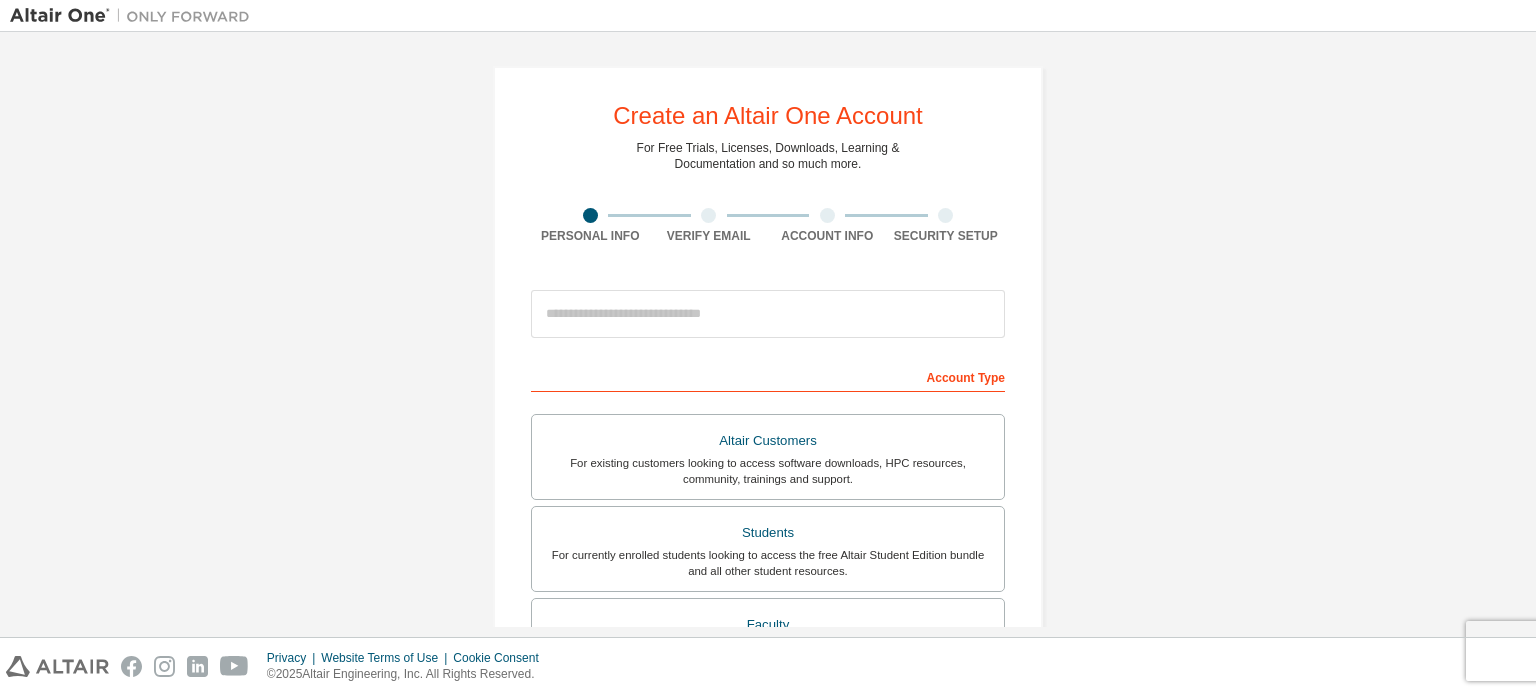 scroll, scrollTop: 0, scrollLeft: 0, axis: both 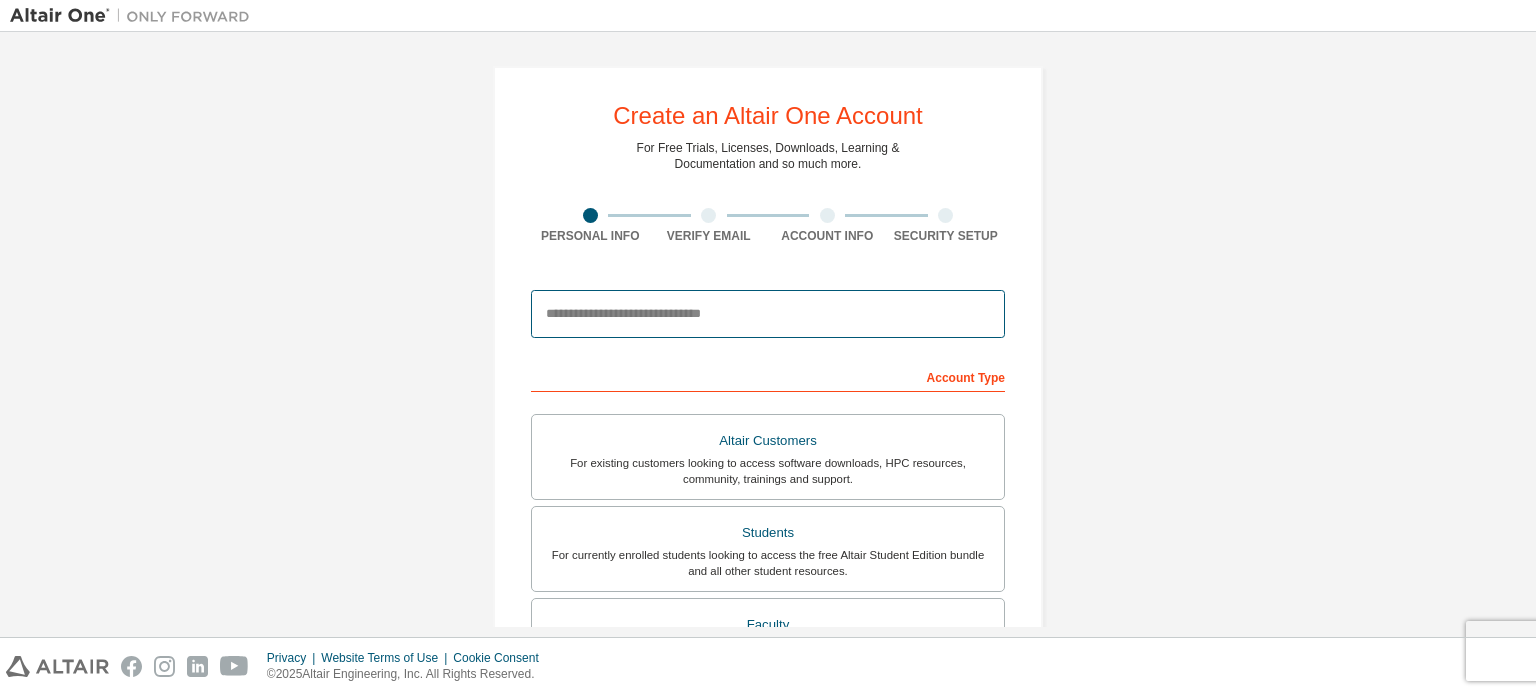 click at bounding box center [768, 314] 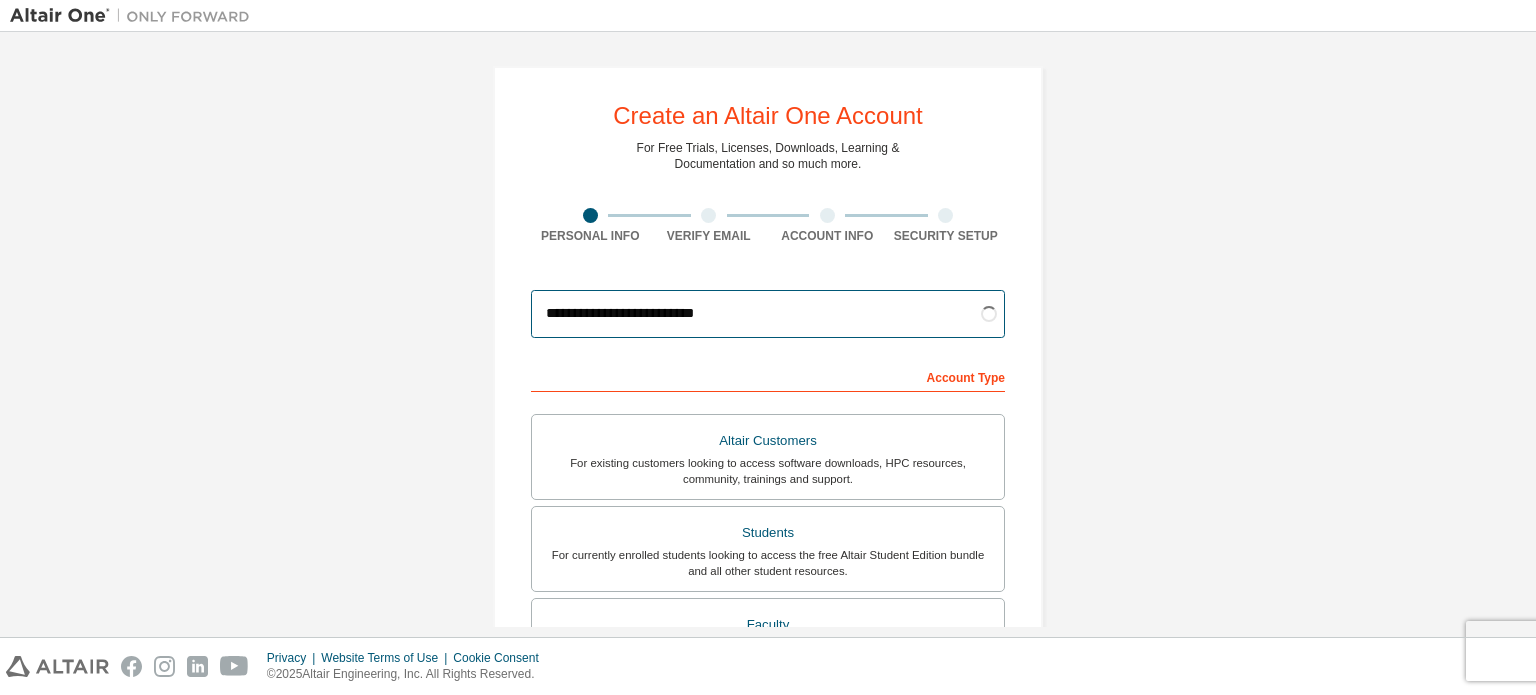 scroll, scrollTop: 45, scrollLeft: 0, axis: vertical 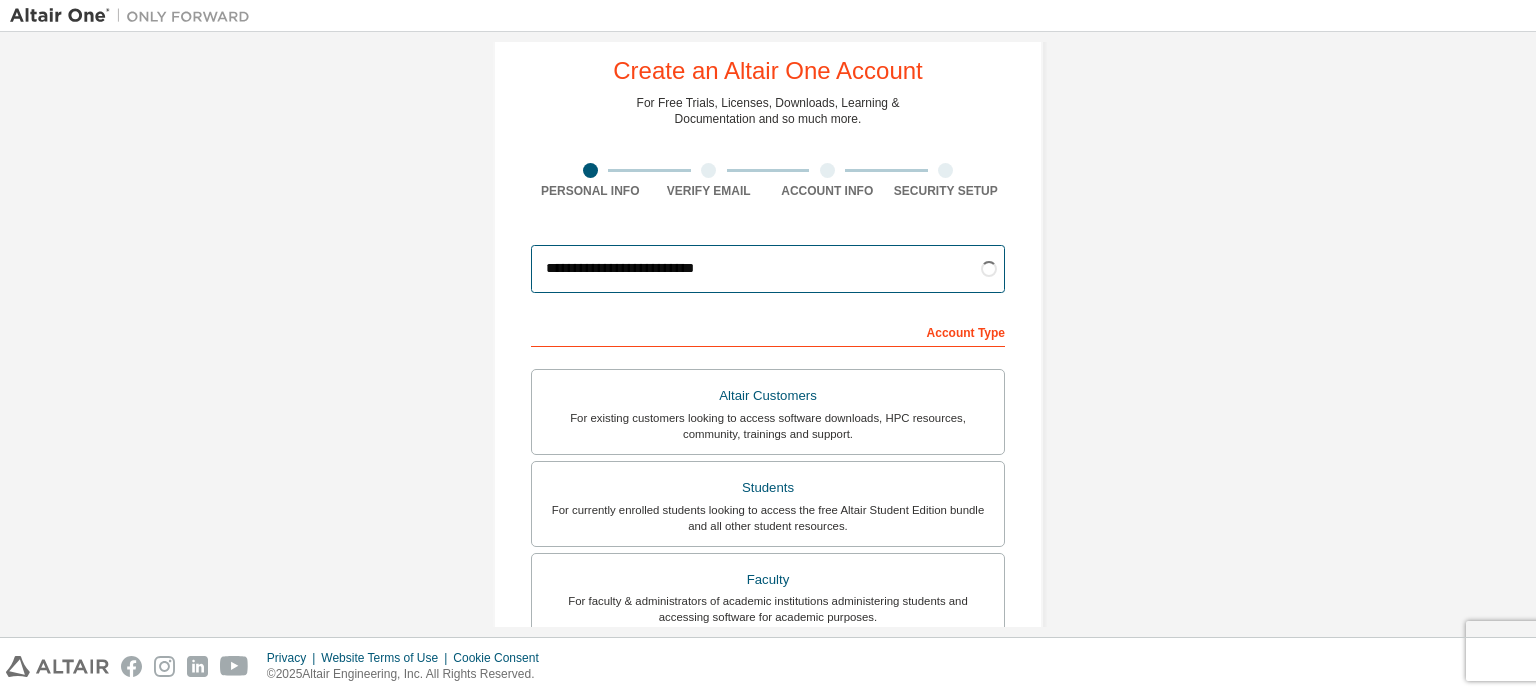 type on "**********" 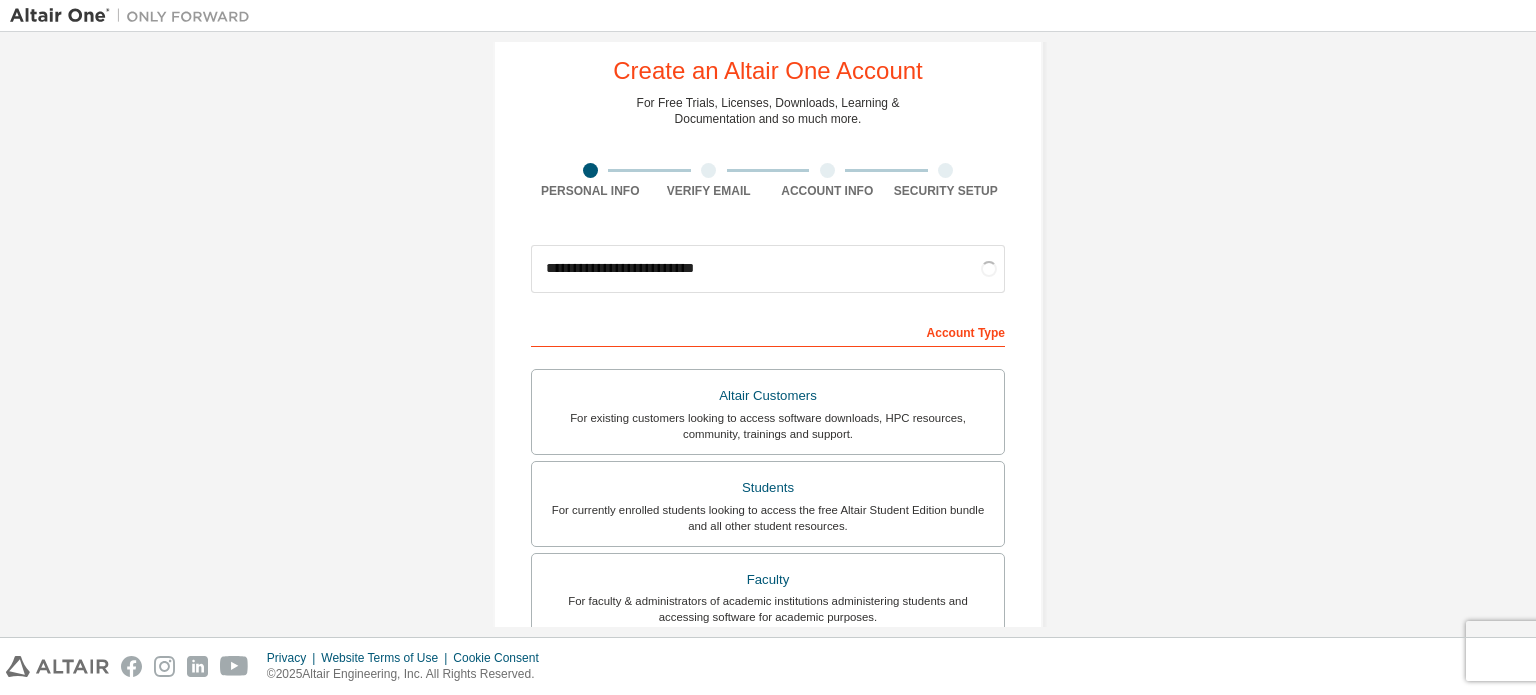 click on "**********" at bounding box center [768, 526] 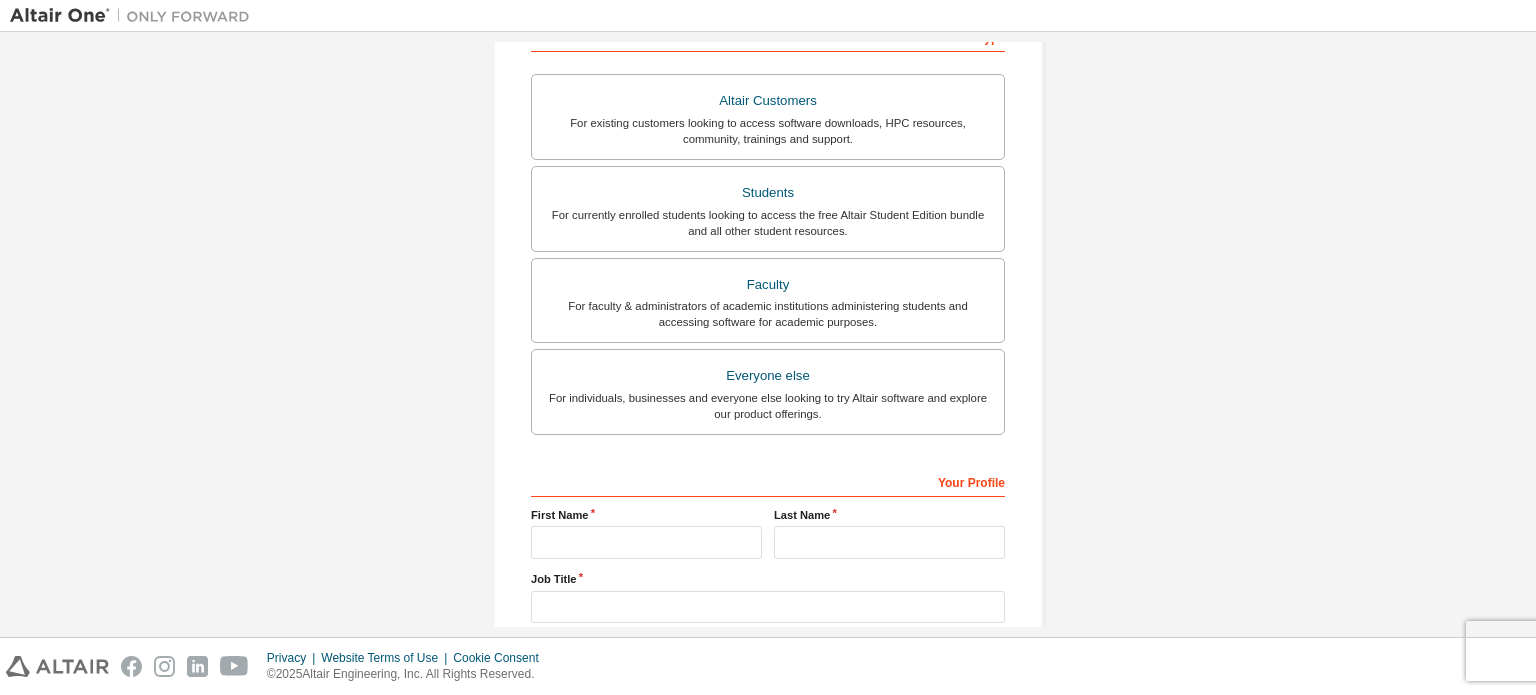 scroll, scrollTop: 346, scrollLeft: 0, axis: vertical 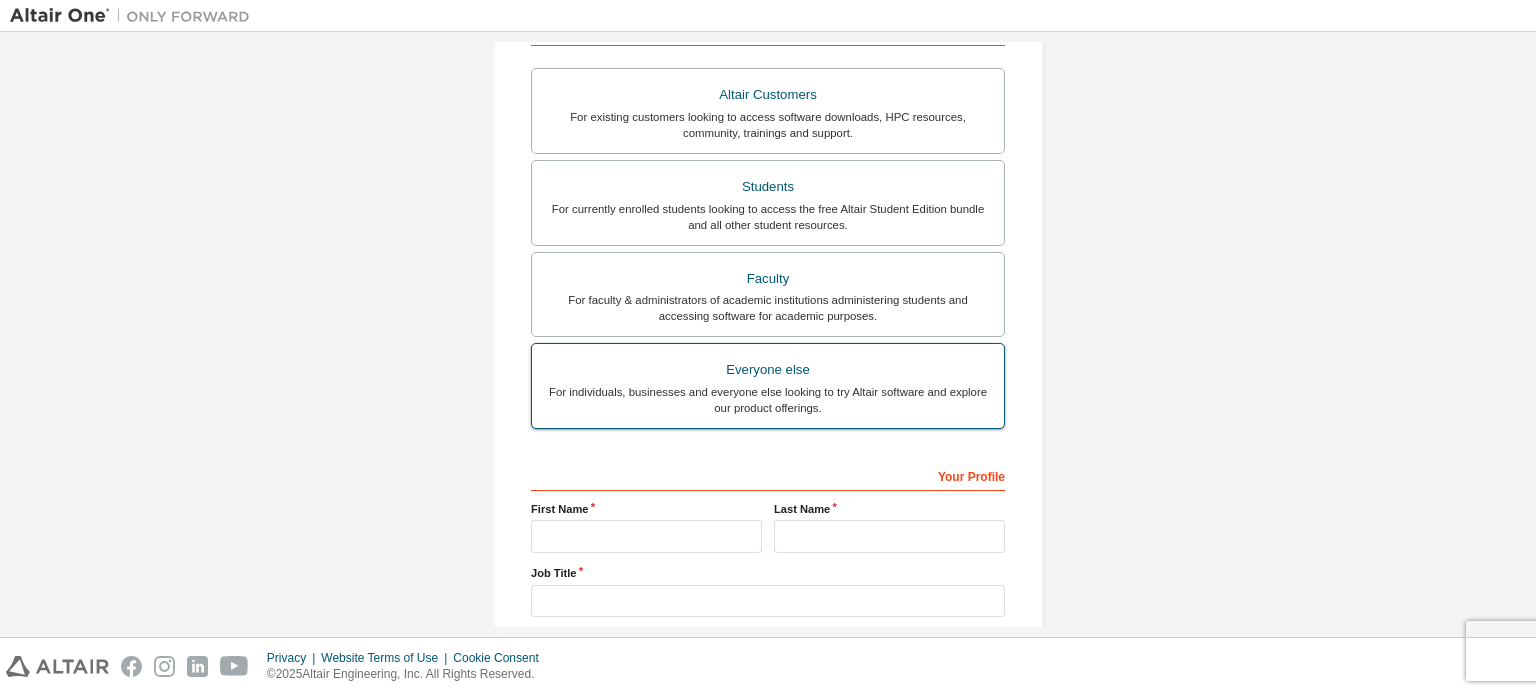 click on "For individuals, businesses and everyone else looking to try Altair software and explore our product offerings." at bounding box center [768, 400] 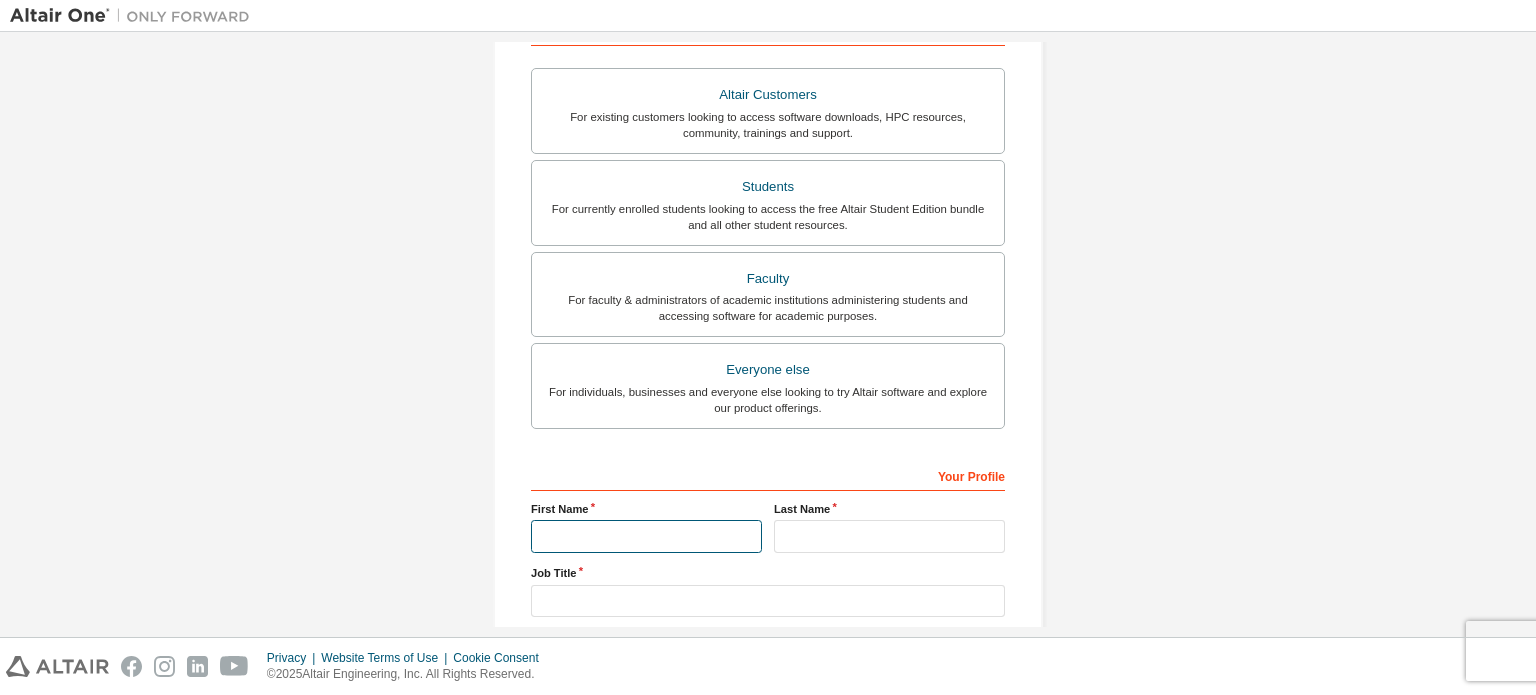 click at bounding box center [646, 536] 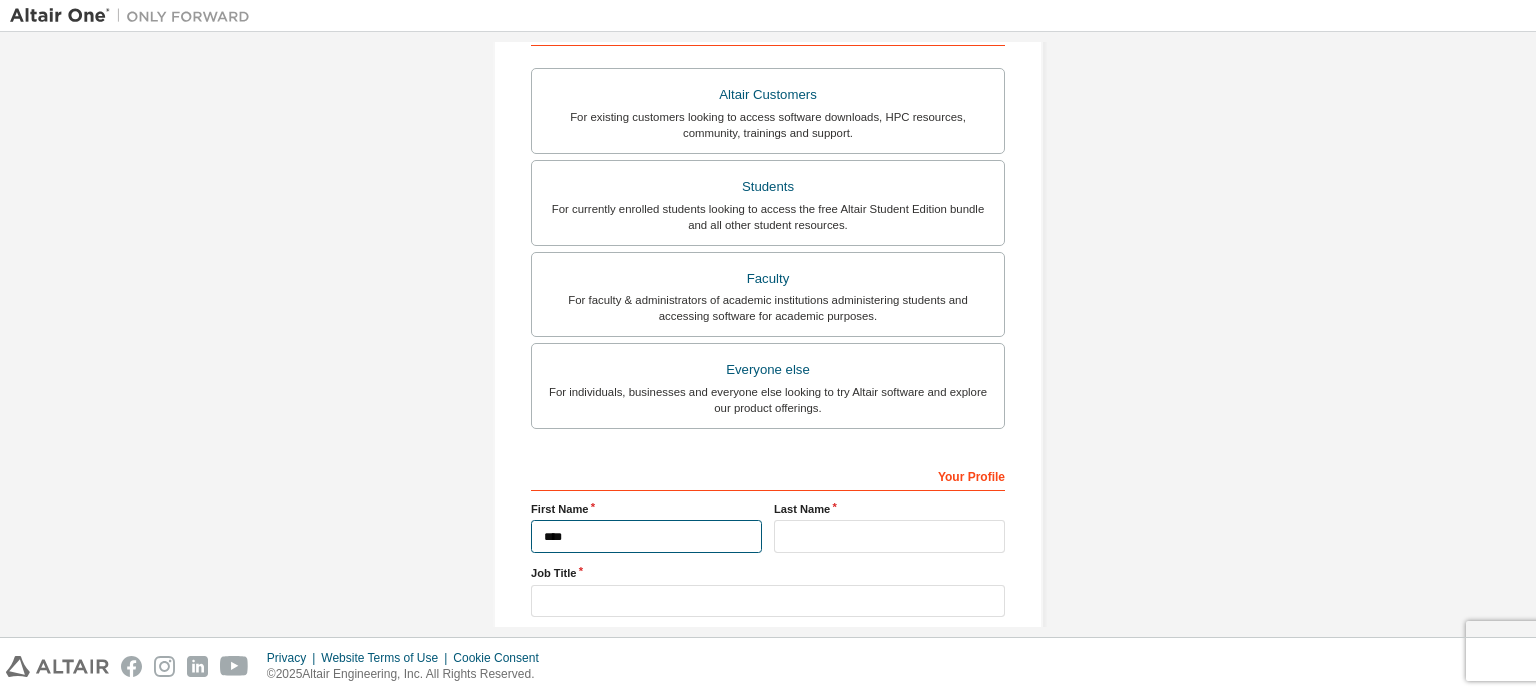 click on "****" at bounding box center (646, 536) 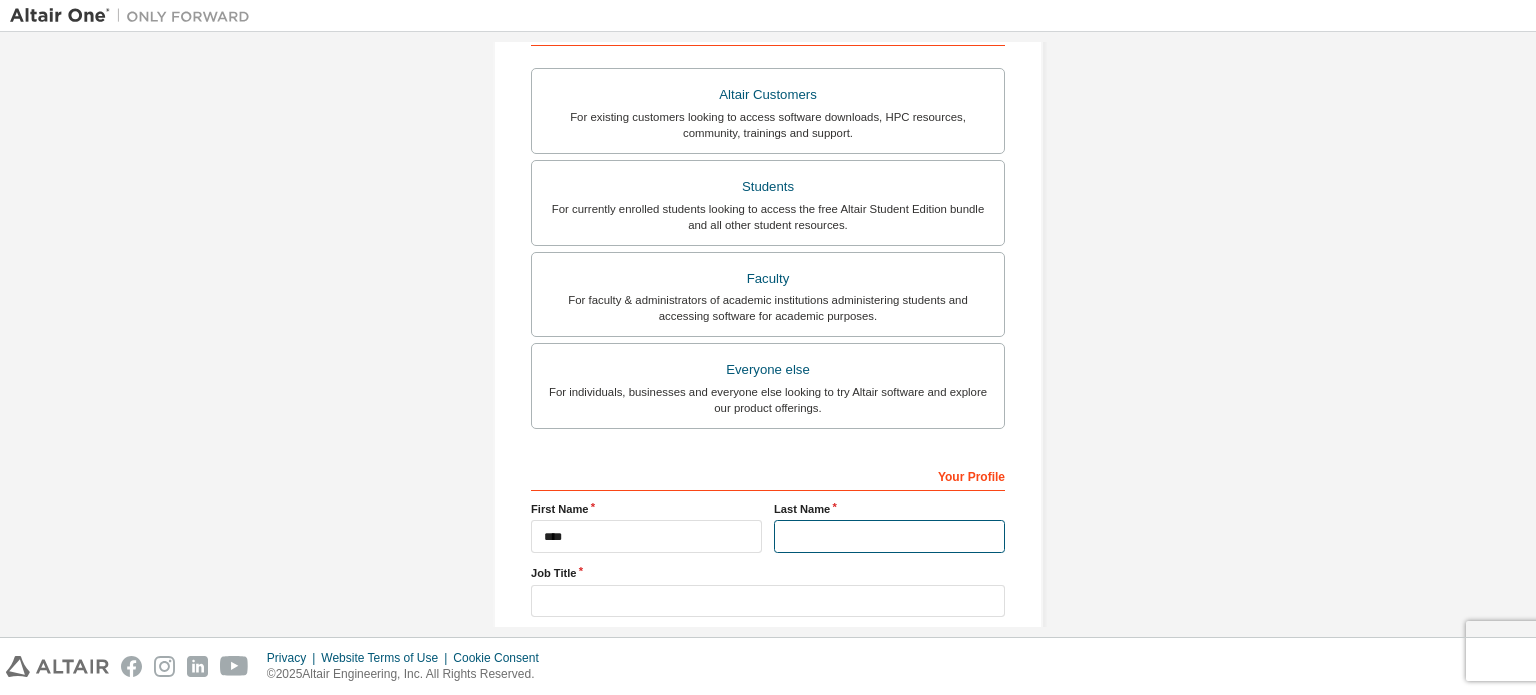 click at bounding box center (889, 536) 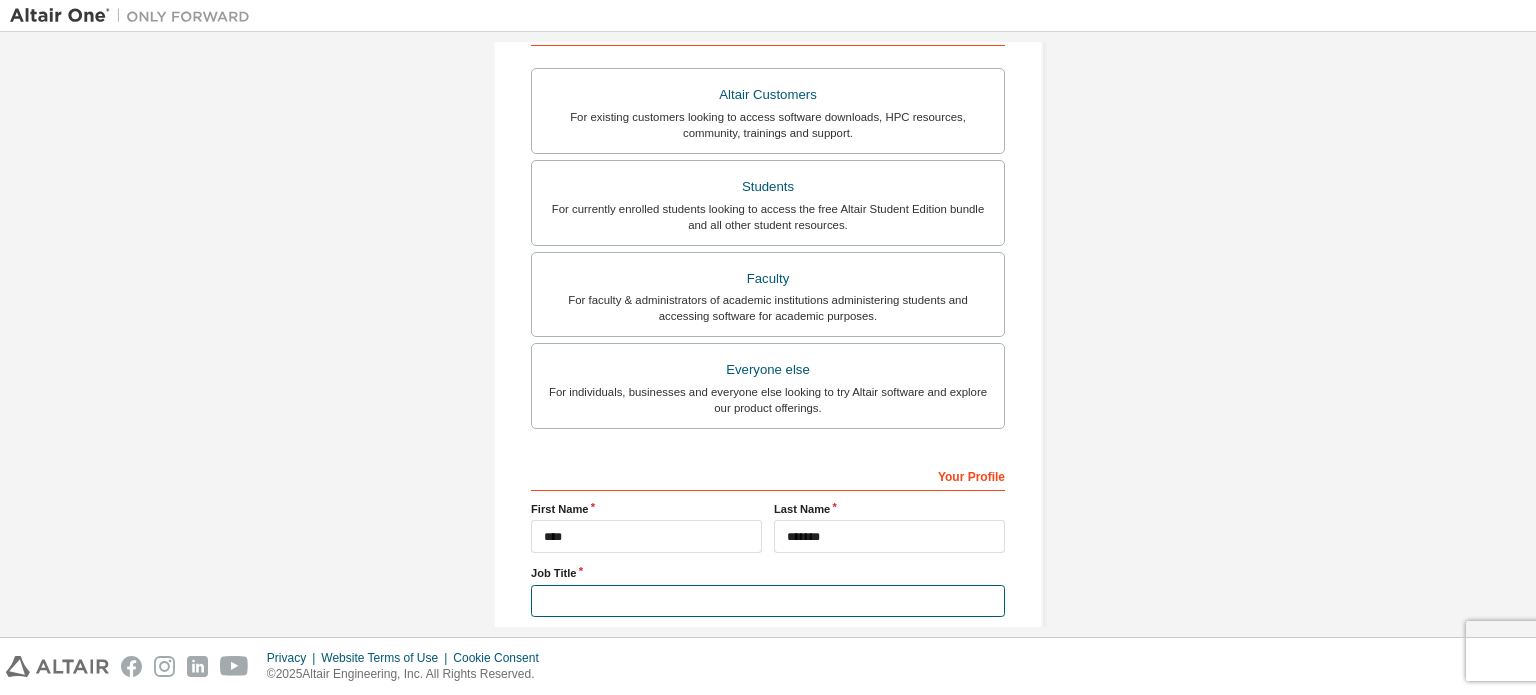 click at bounding box center (768, 601) 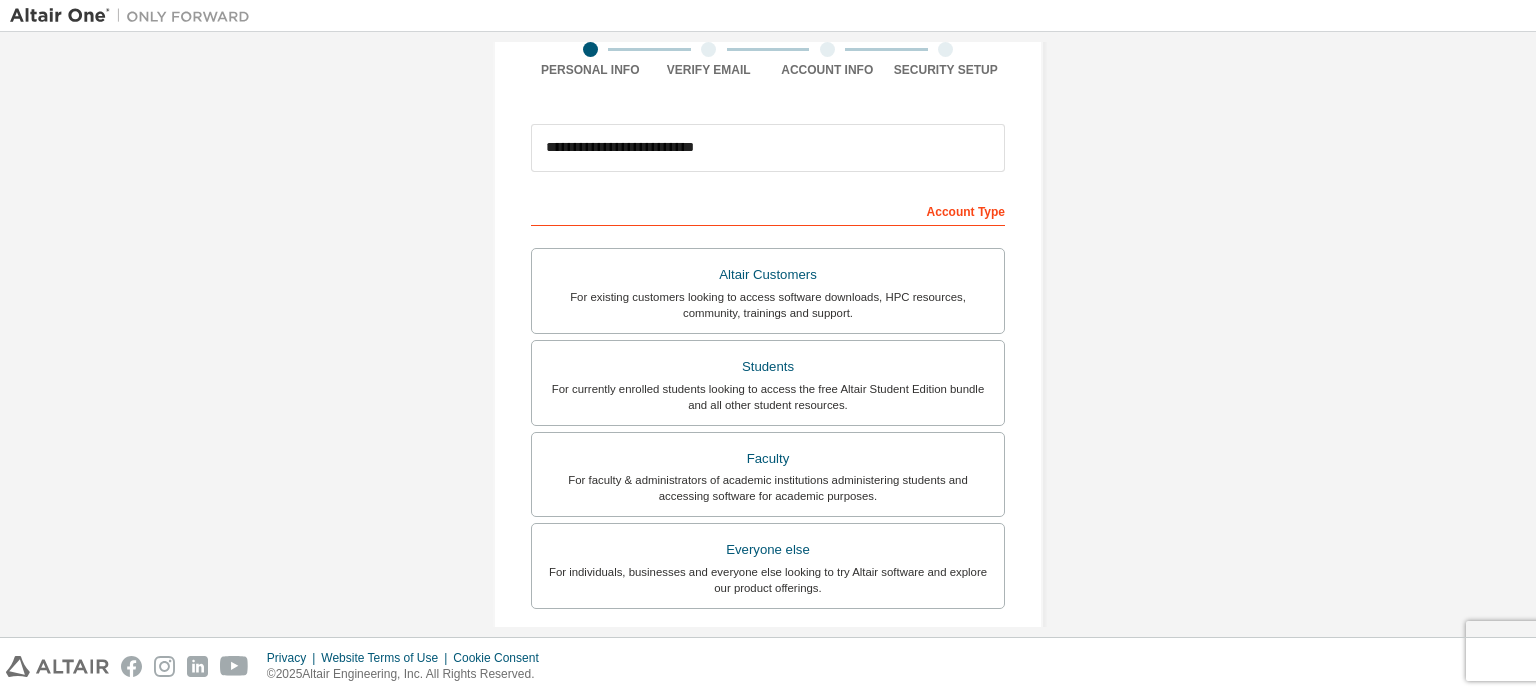 scroll, scrollTop: 469, scrollLeft: 0, axis: vertical 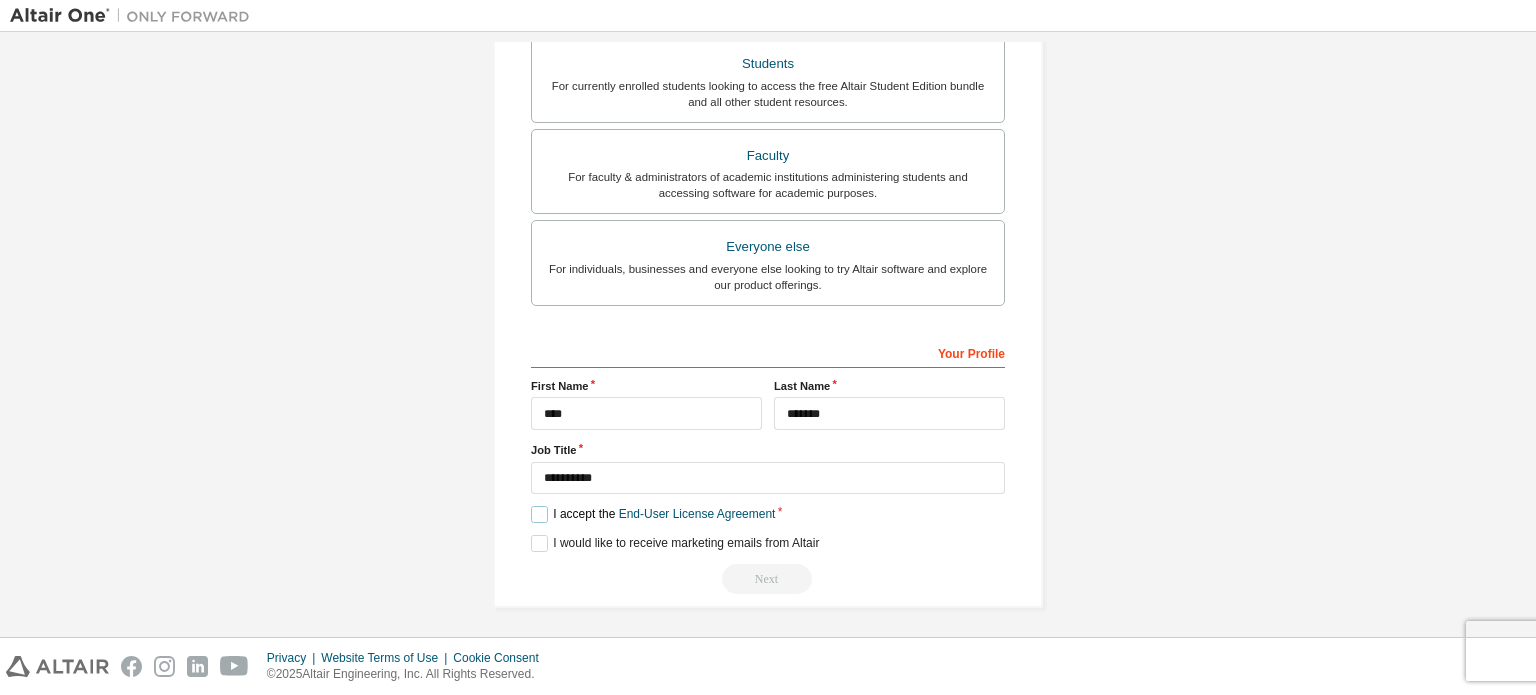 click on "I accept the    End-User License Agreement" at bounding box center [653, 514] 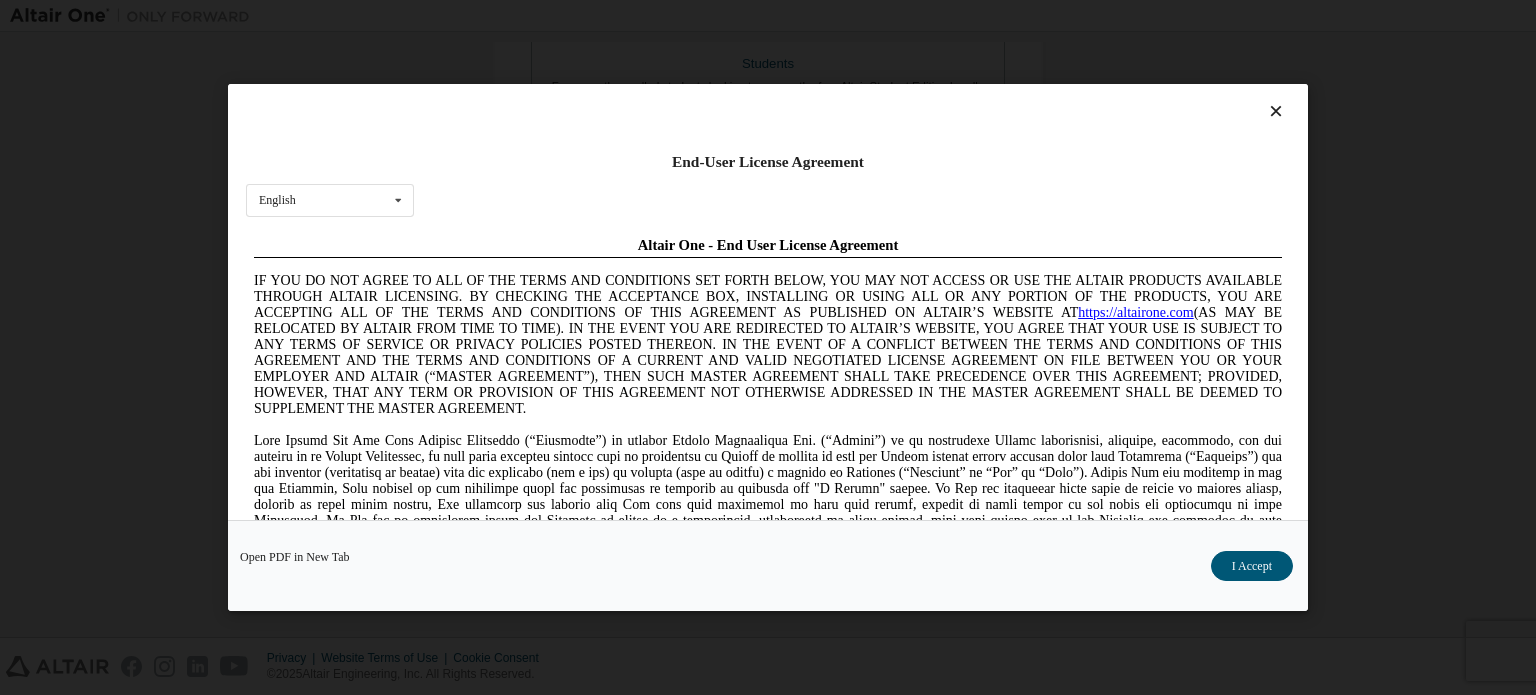 scroll, scrollTop: 0, scrollLeft: 0, axis: both 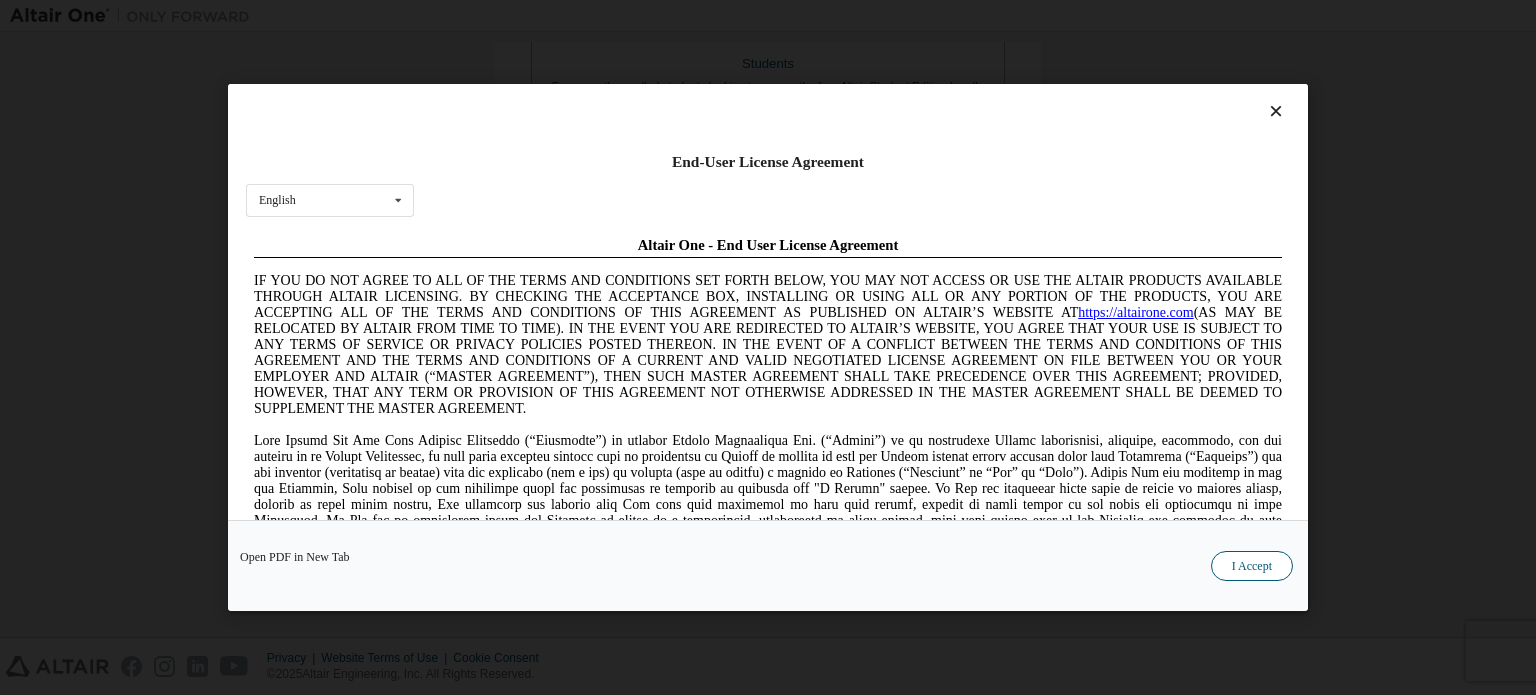click on "I Accept" at bounding box center [1252, 566] 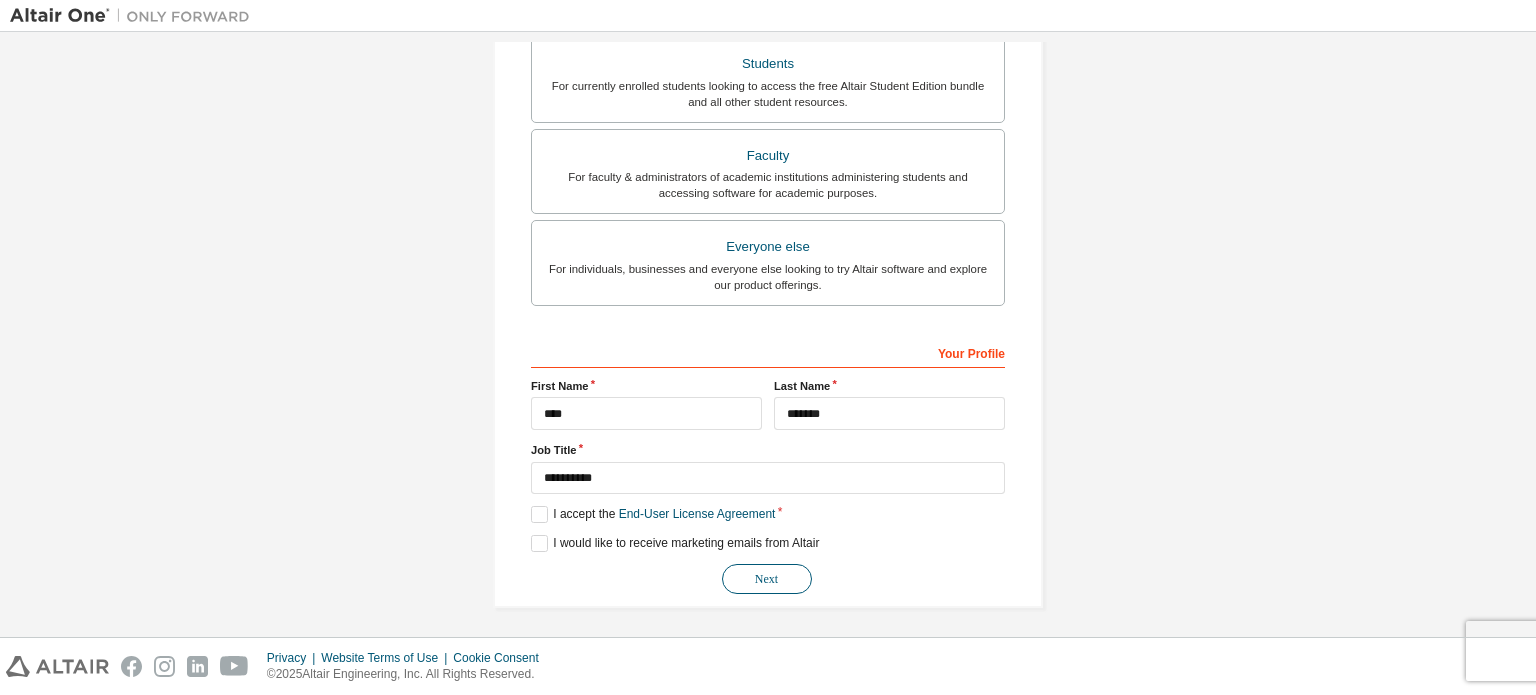 click on "Next" at bounding box center (767, 579) 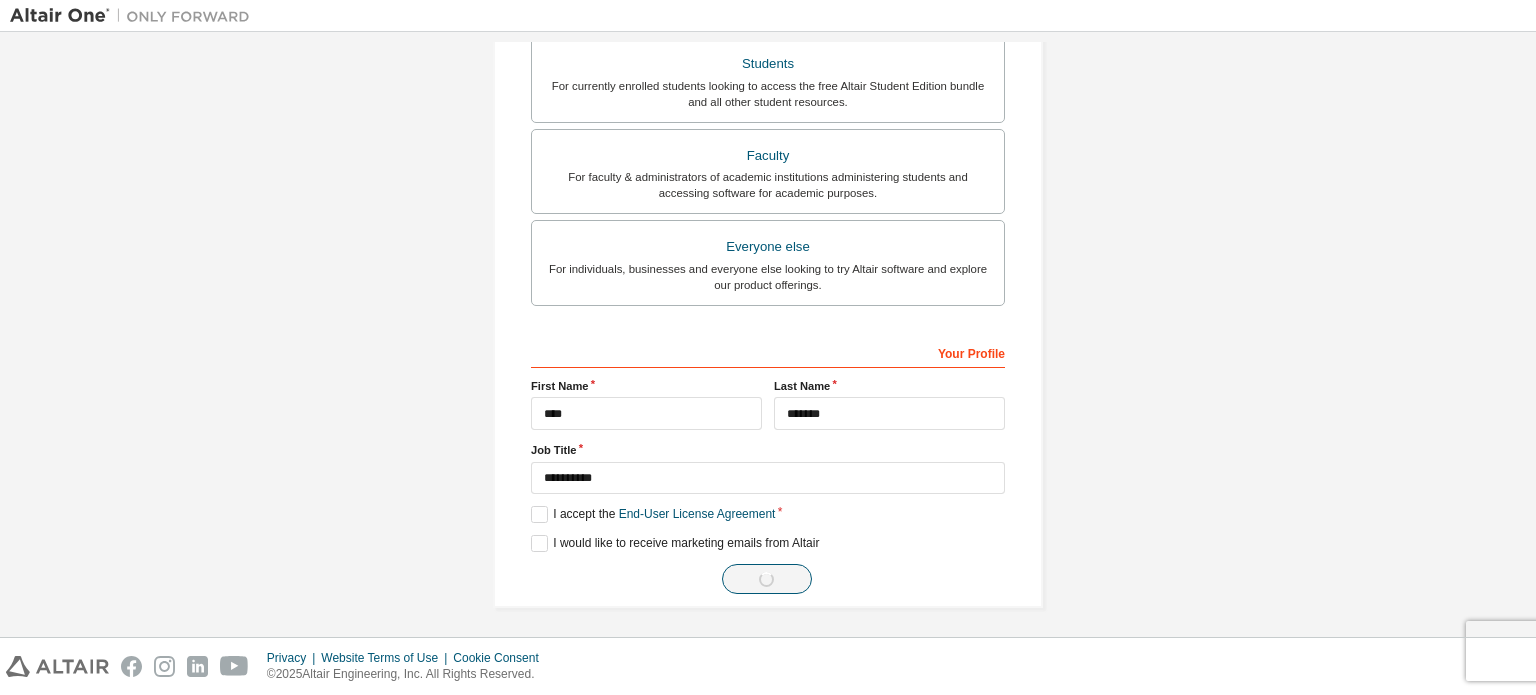 scroll, scrollTop: 0, scrollLeft: 0, axis: both 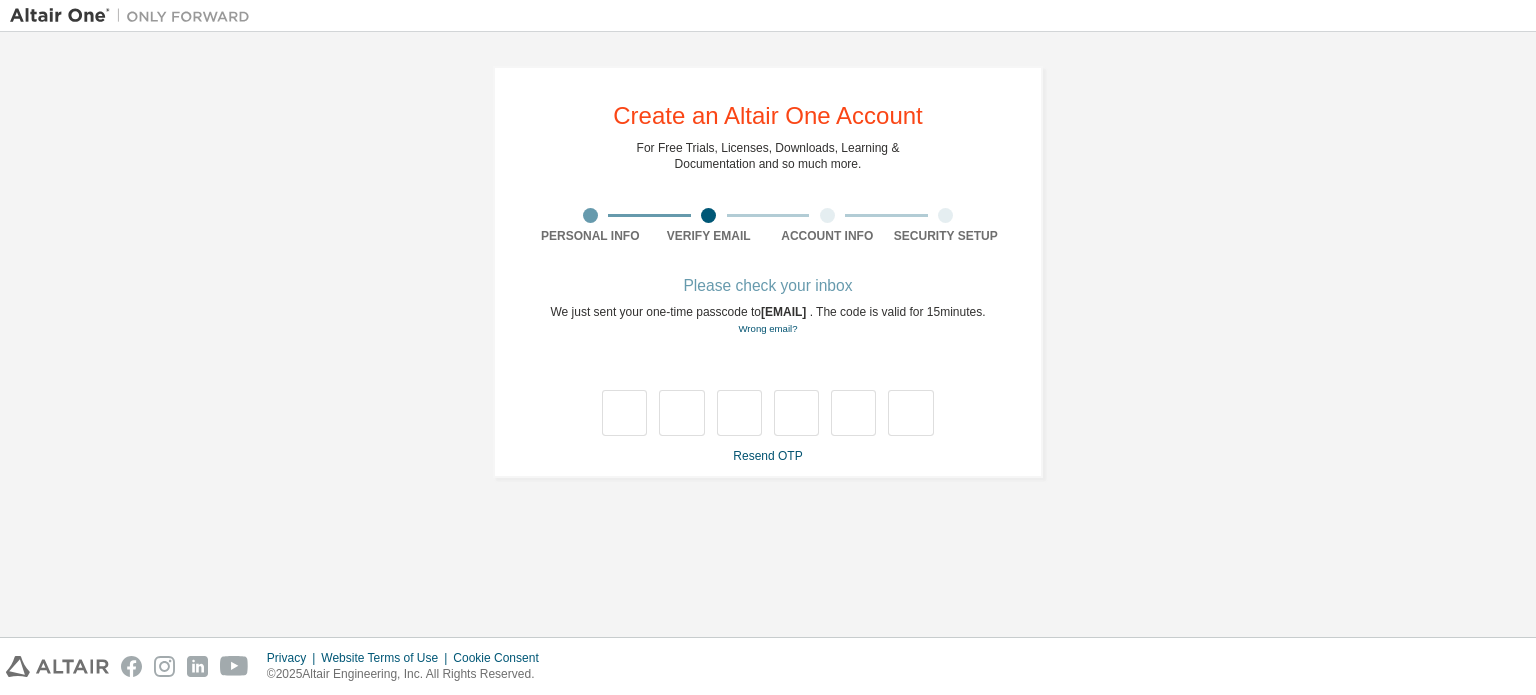 type on "*" 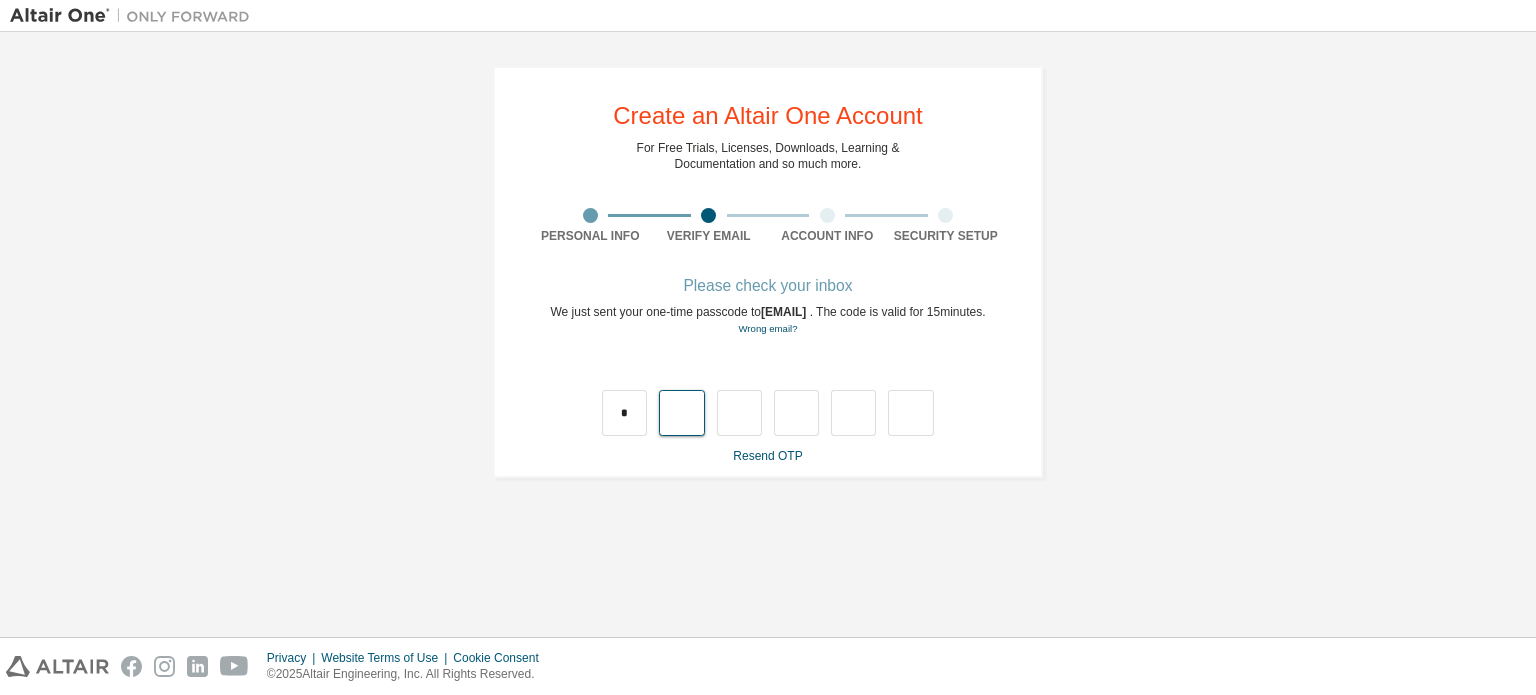 type on "*" 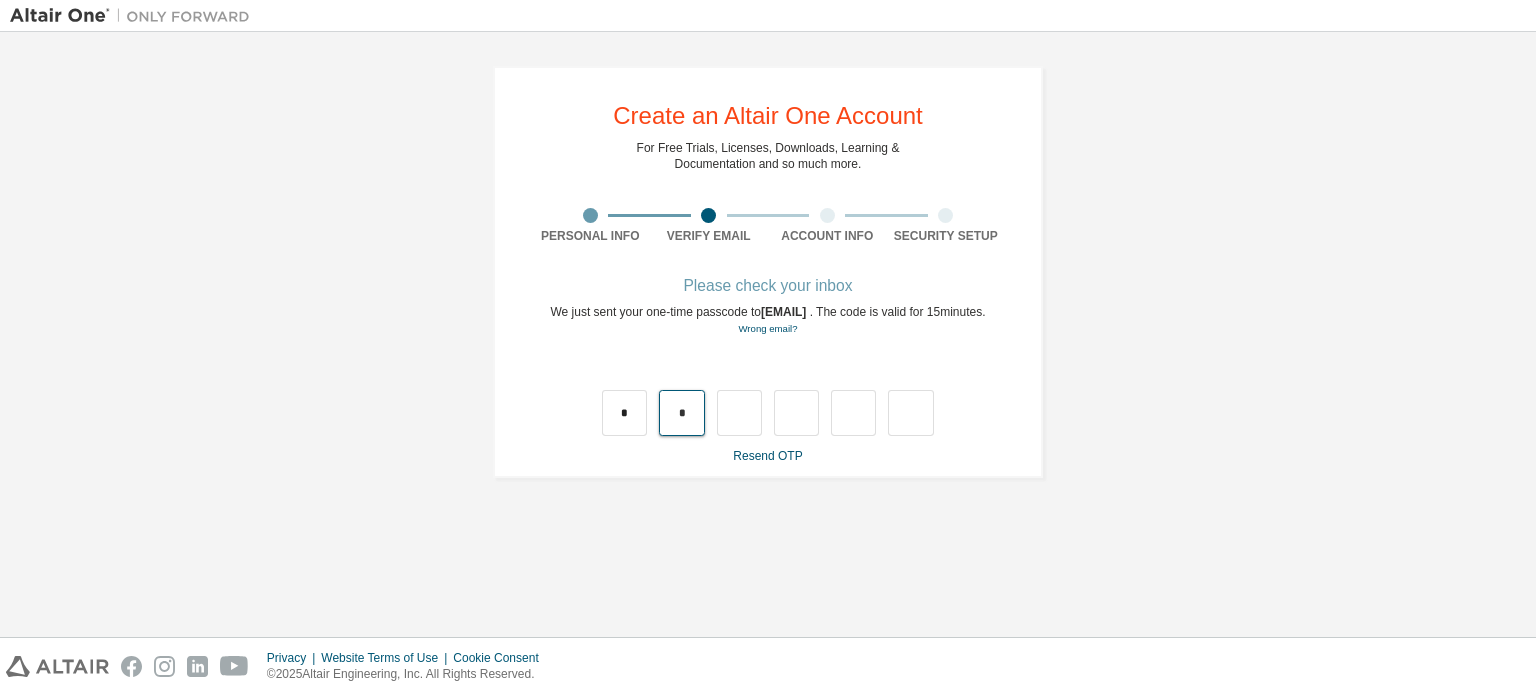 click on "*" at bounding box center [681, 413] 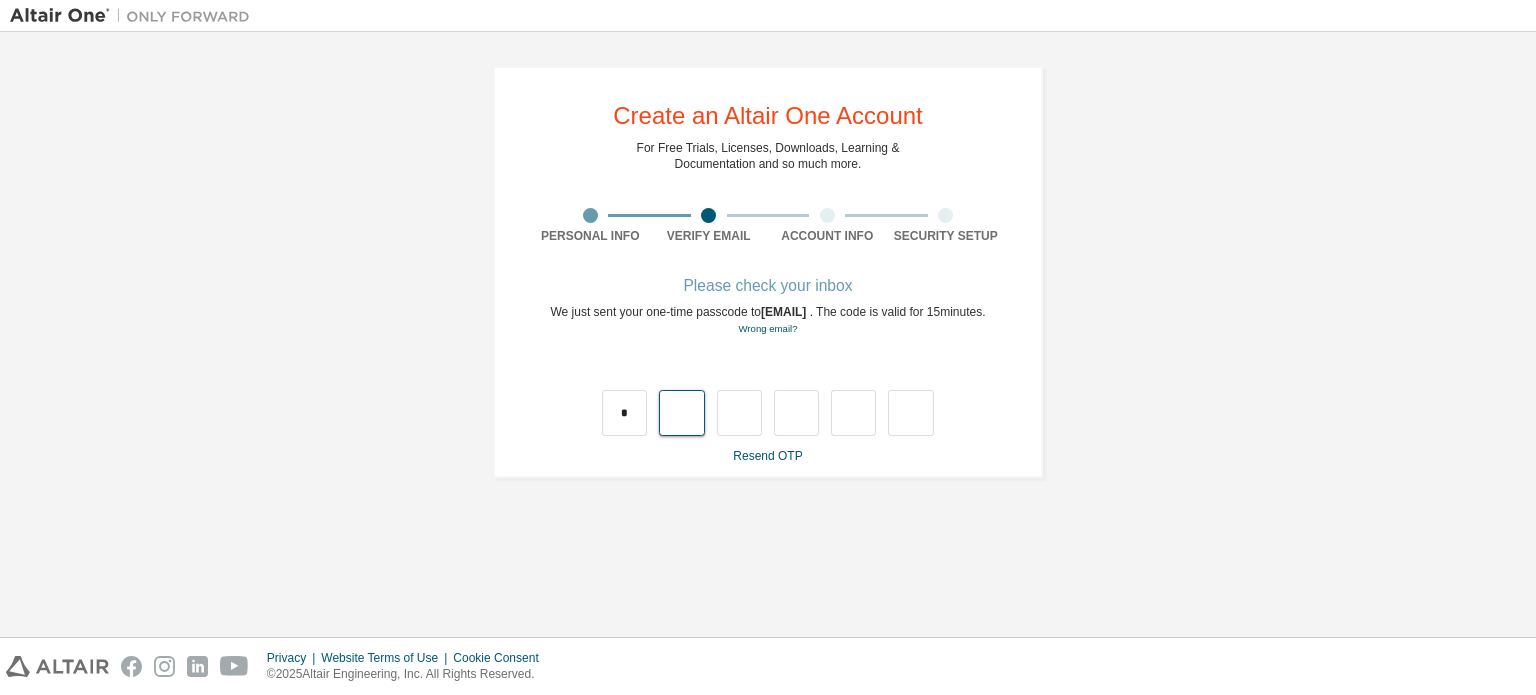 click at bounding box center (681, 413) 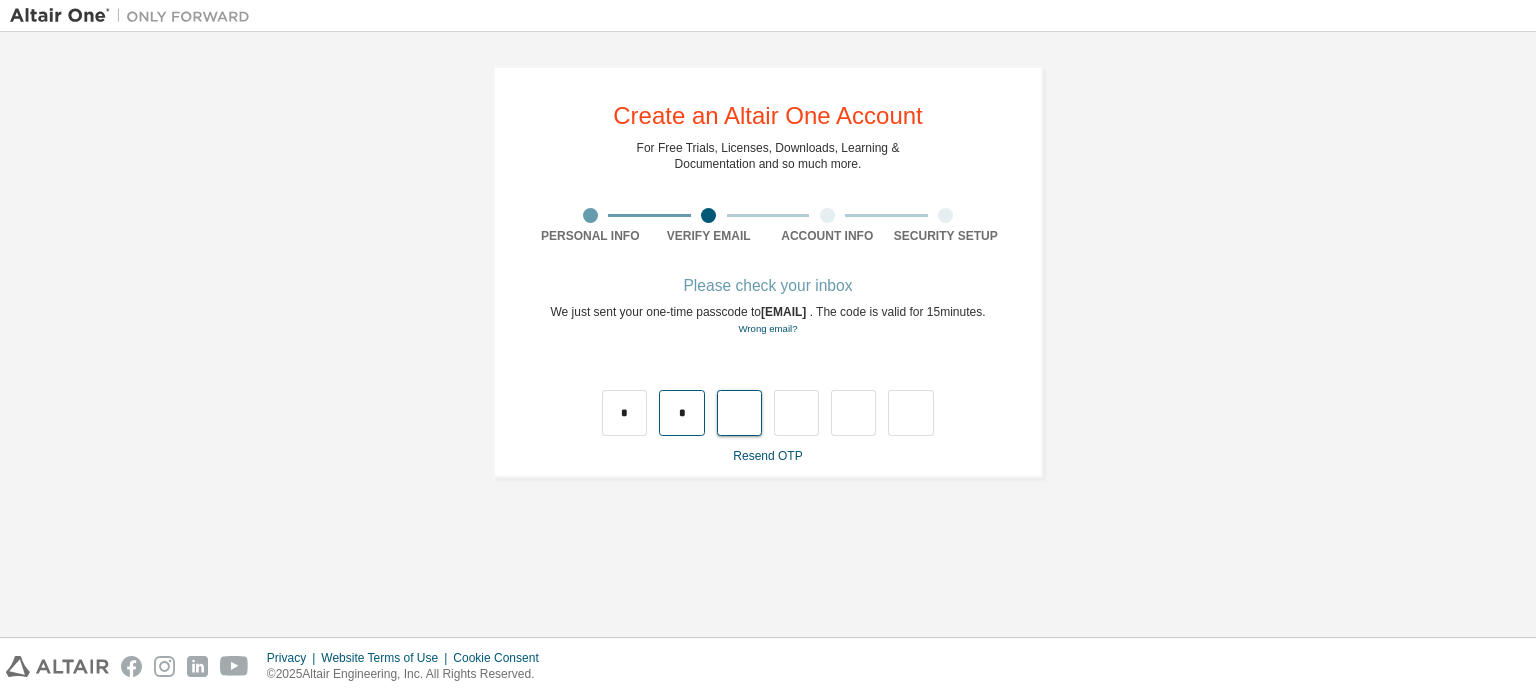 type on "*" 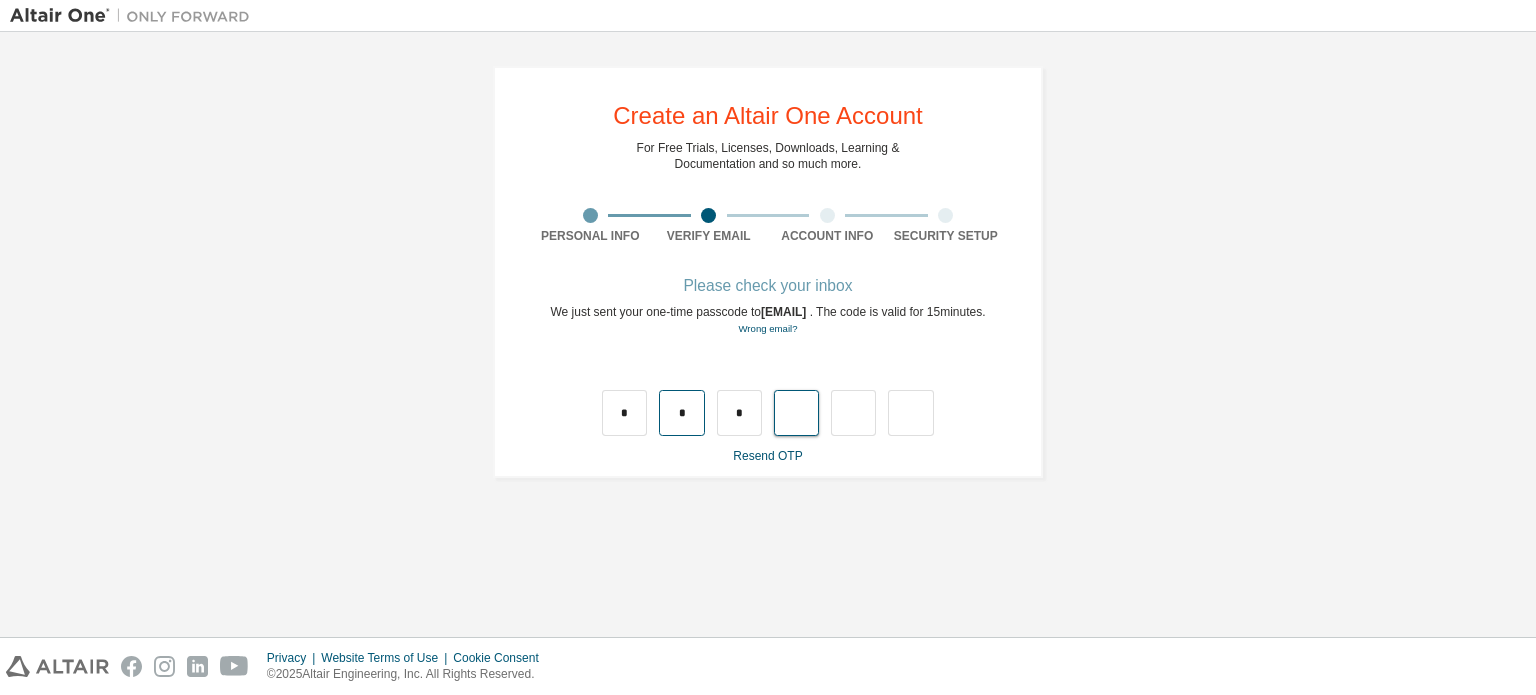 type on "*" 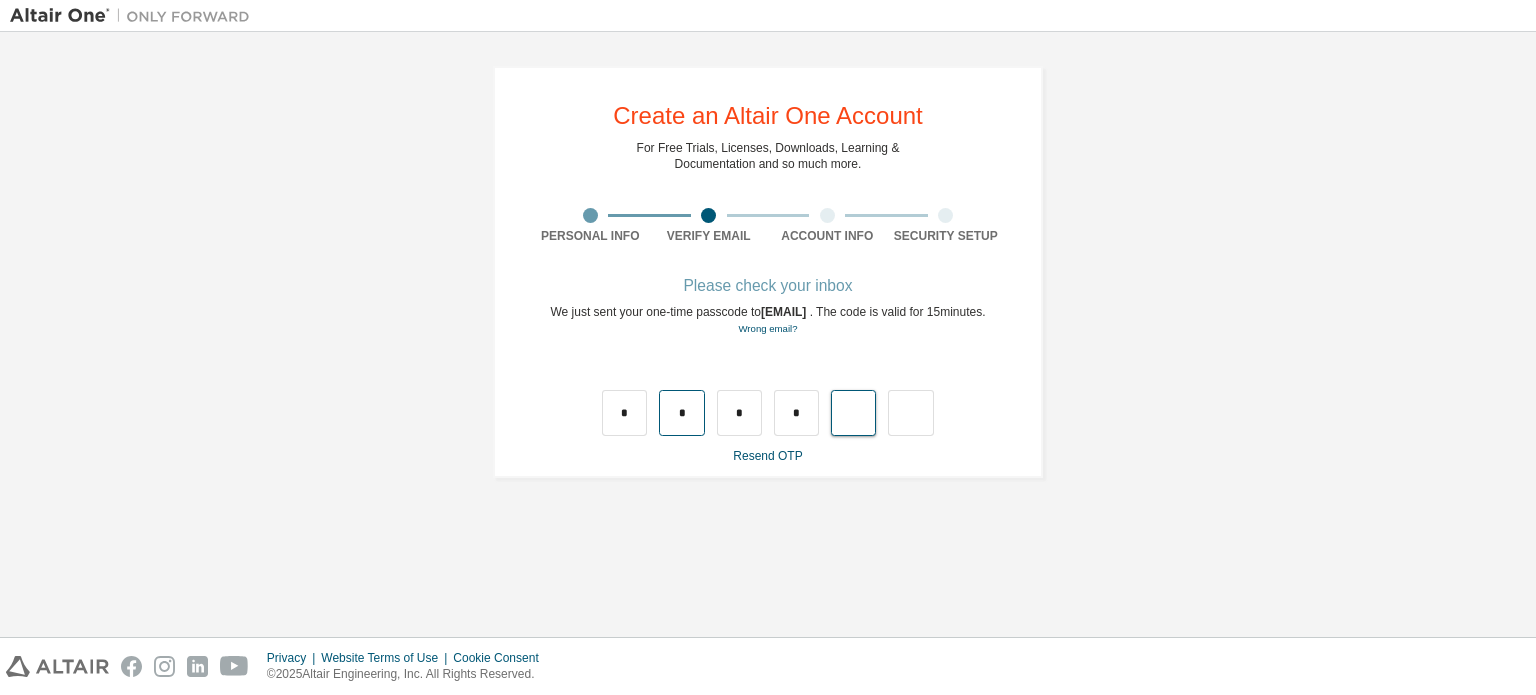 type on "*" 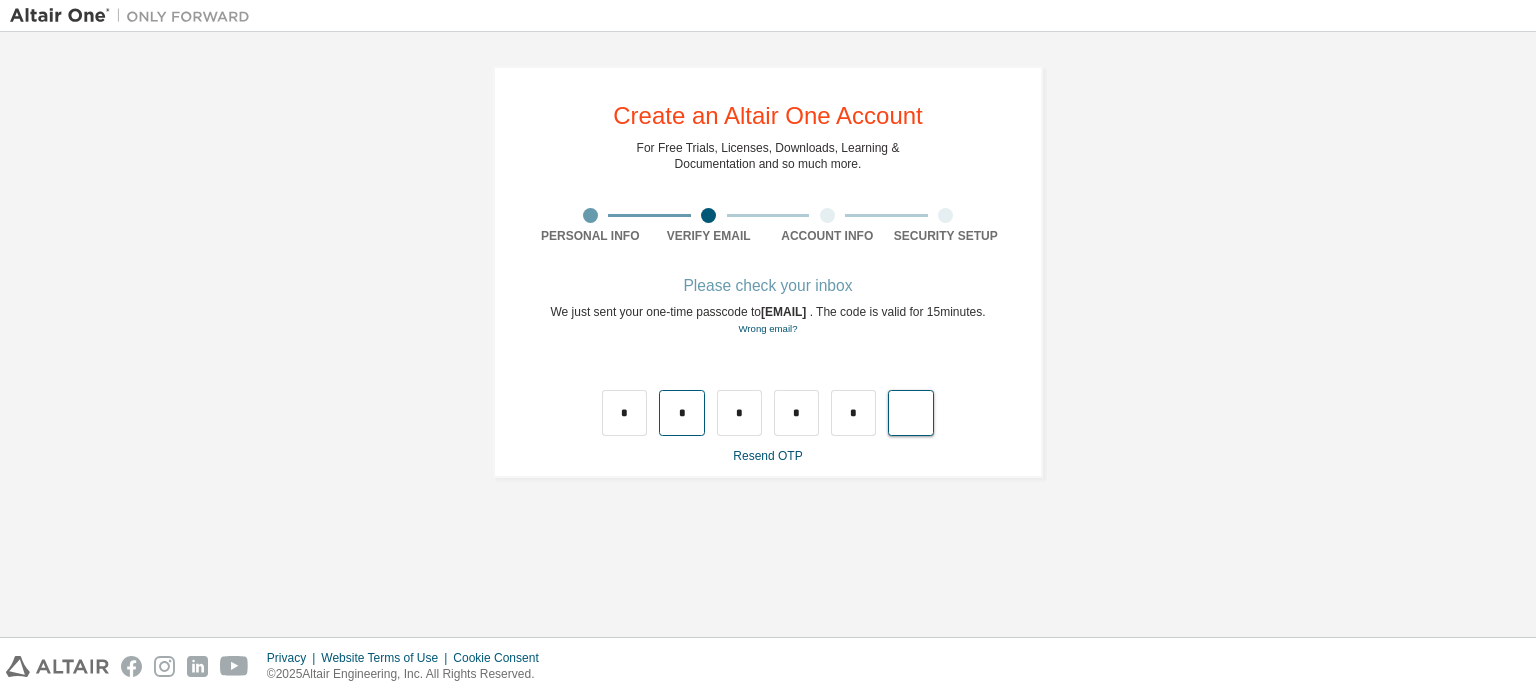 type on "*" 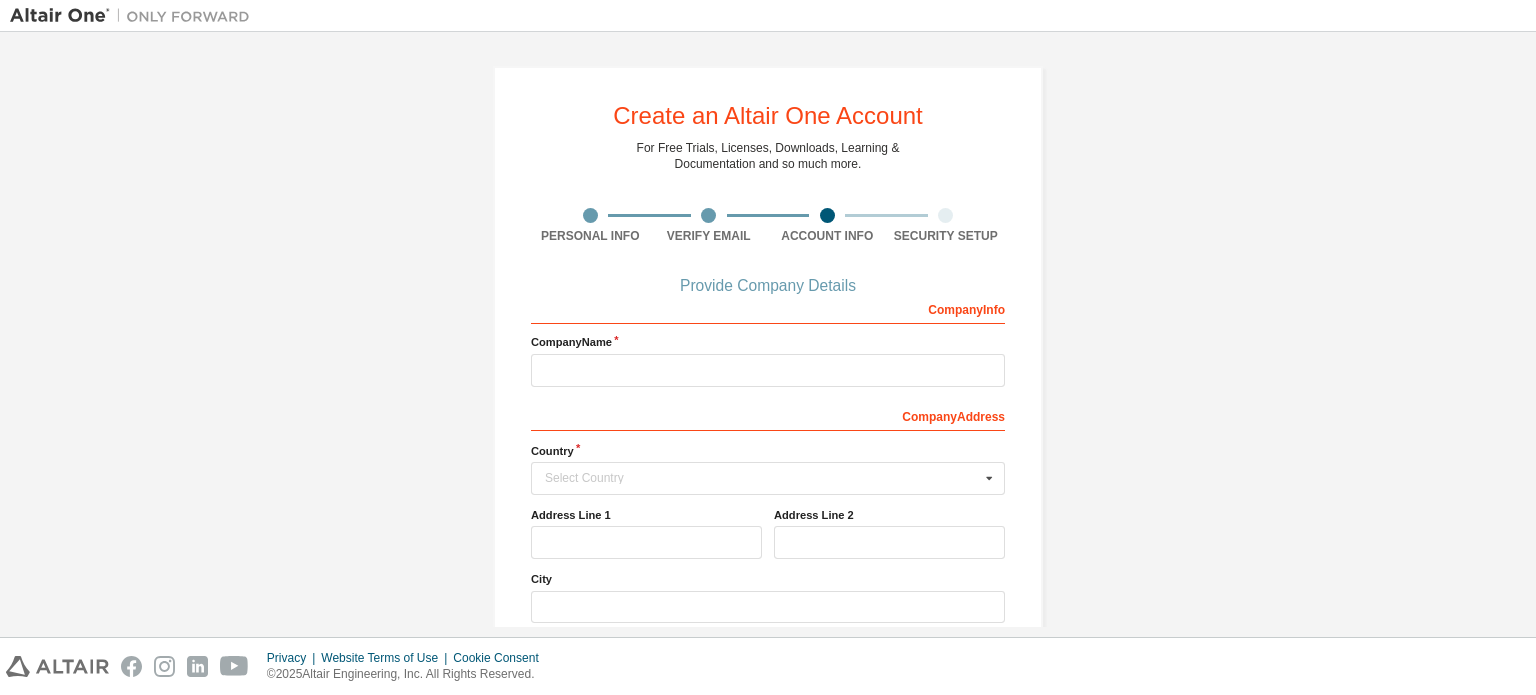 click on "Create an Altair One Account For Free Trials, Licenses, Downloads, Learning &  Documentation and so much more. Personal Info Verify Email Account Info Security Setup Provide Company Details Company  Info Company  Name Company  Address Country Select Country Afghanistan Åland Islands Albania Algeria American Samoa Andorra Angola Anguilla Antarctica Antigua and Barbuda Argentina Armenia Aruba Australia Austria Azerbaijan Bahamas Bahrain Bangladesh Barbados Belgium Belize Benin Bermuda Bhutan Bolivia (Plurinational State of) Bonaire, Sint Eustatius and Saba Bosnia and Herzegovina Botswana Bouvet Island Brazil British Indian Ocean Territory Brunei Darussalam Bulgaria Burkina Faso Burundi Cabo Verde Cambodia Cameroon Canada Cayman Islands Central African Republic Chad Chile China Christmas Island Cocos (Keeling) Islands Colombia Comoros Congo Congo (Democratic Republic of the) Cook Islands Costa Rica Côte d'Ivoire Croatia Curaçao Cyprus Czech Republic Denmark Djibouti Dominica Dominican Republic Ecuador Egypt" at bounding box center [768, 334] 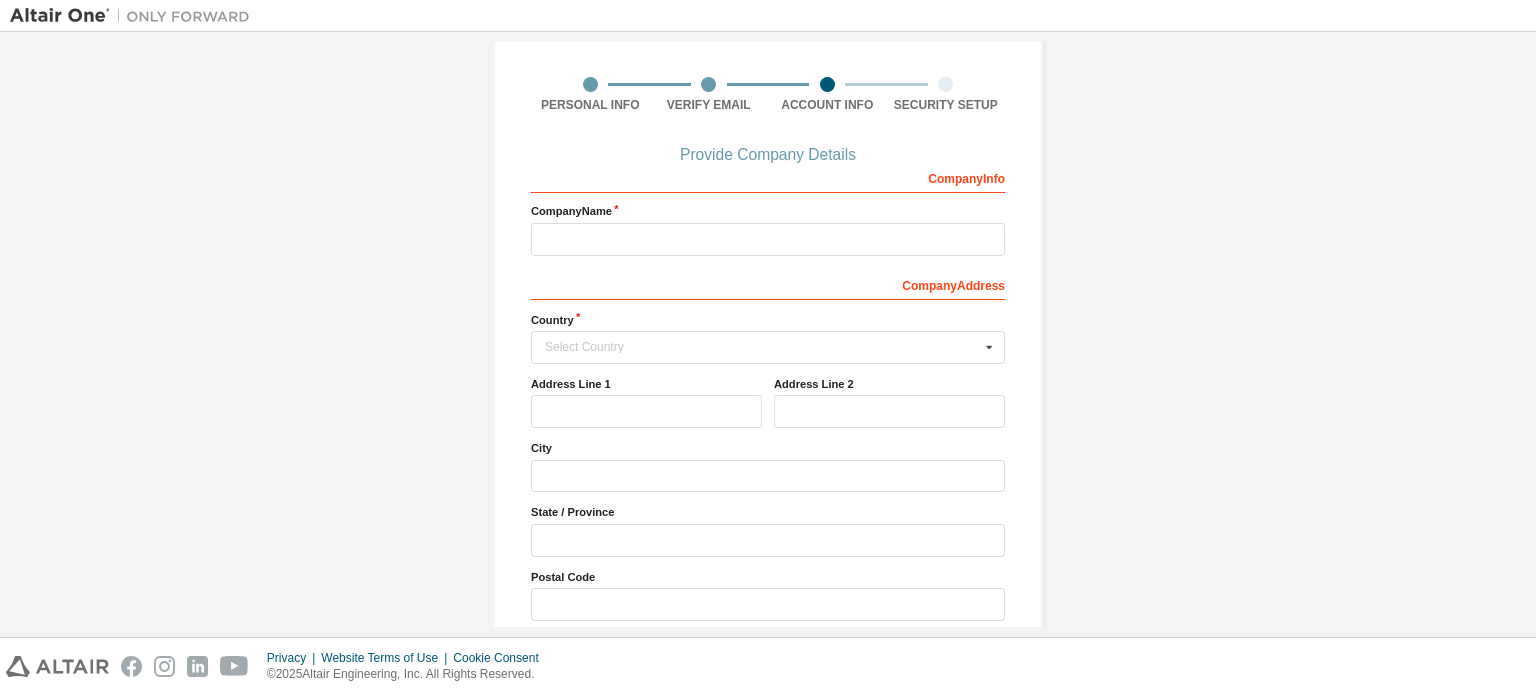 scroll, scrollTop: 214, scrollLeft: 0, axis: vertical 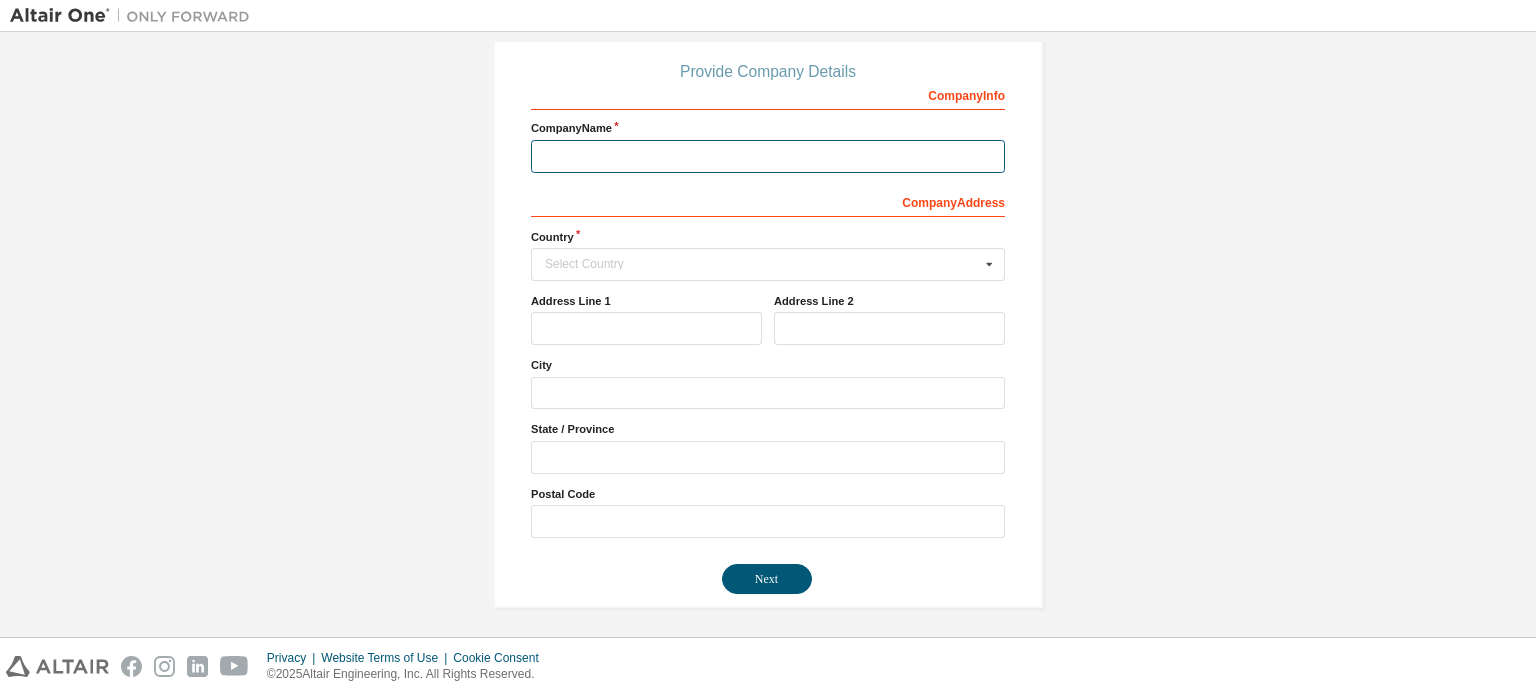 click at bounding box center (768, 156) 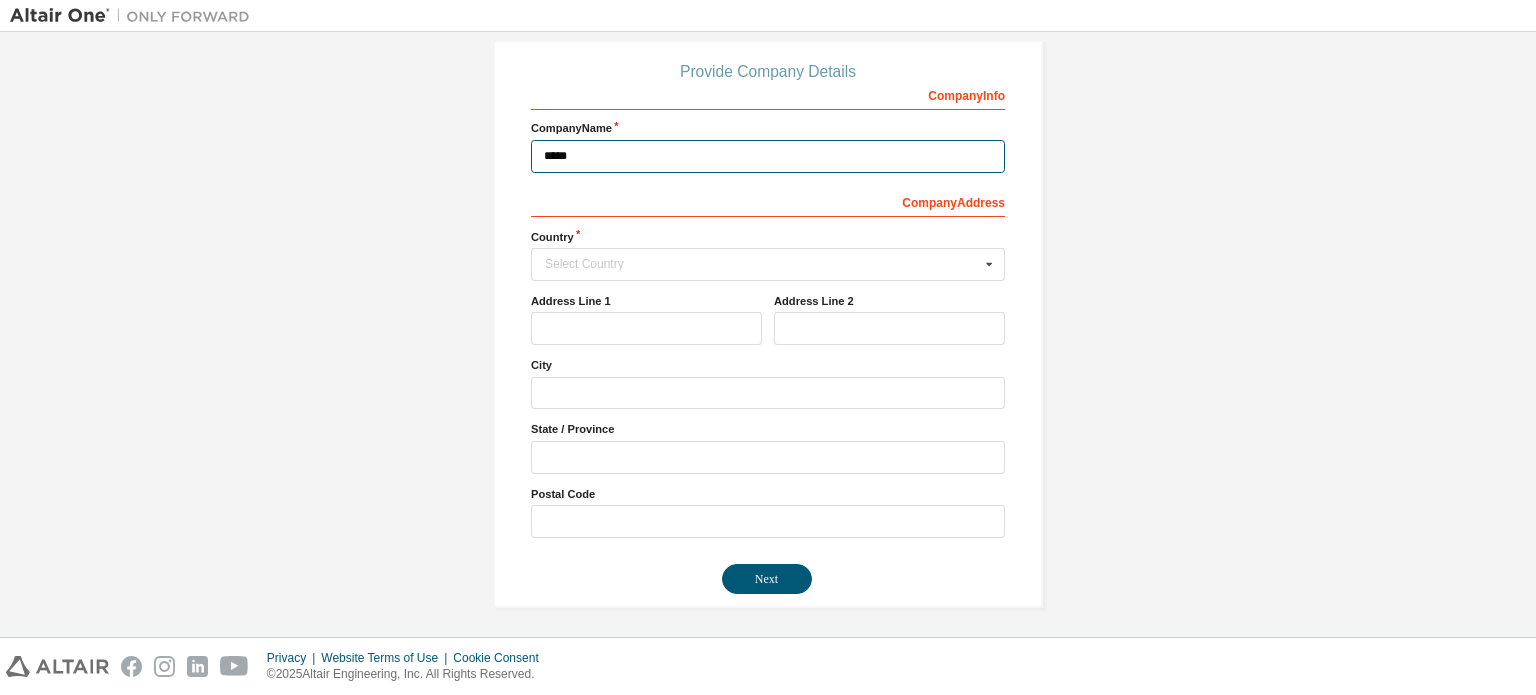 type on "*****" 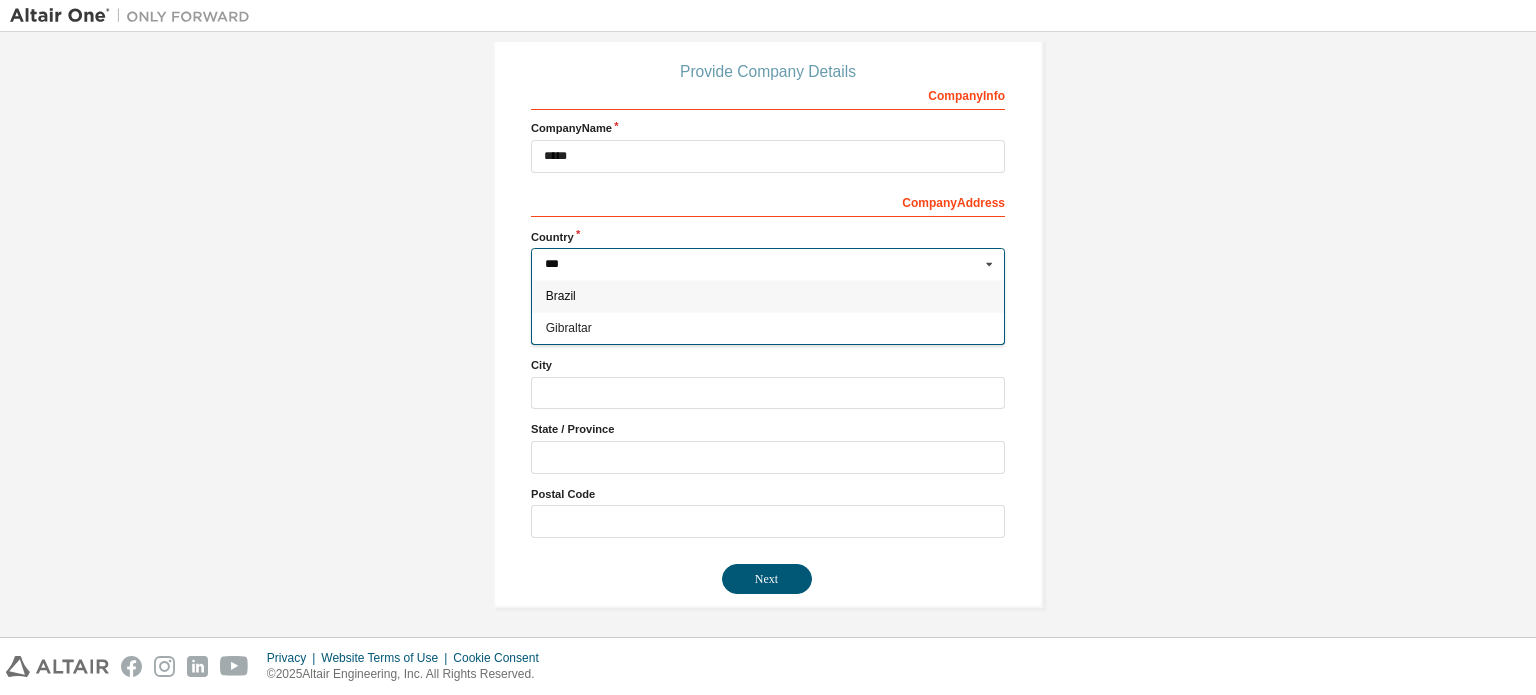 type on "***" 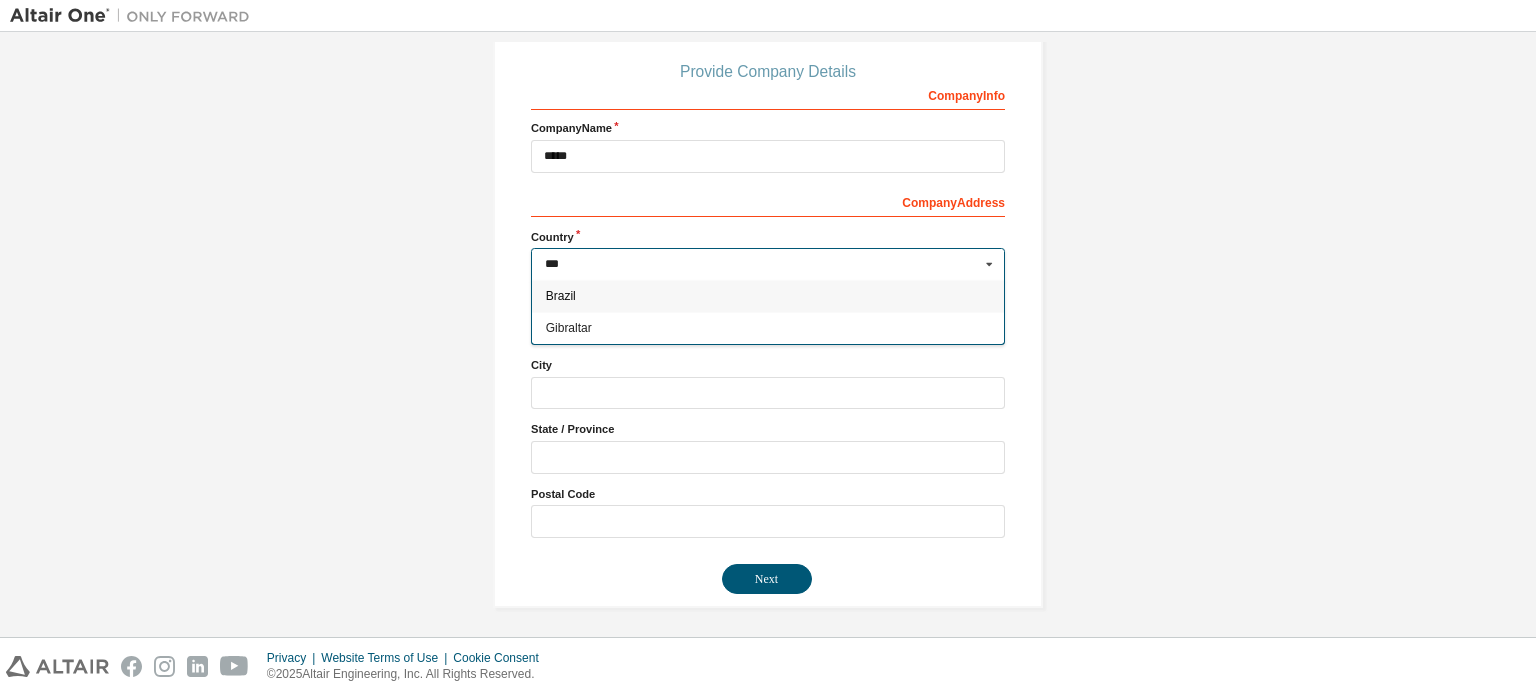 click on "Brazil" at bounding box center (768, 296) 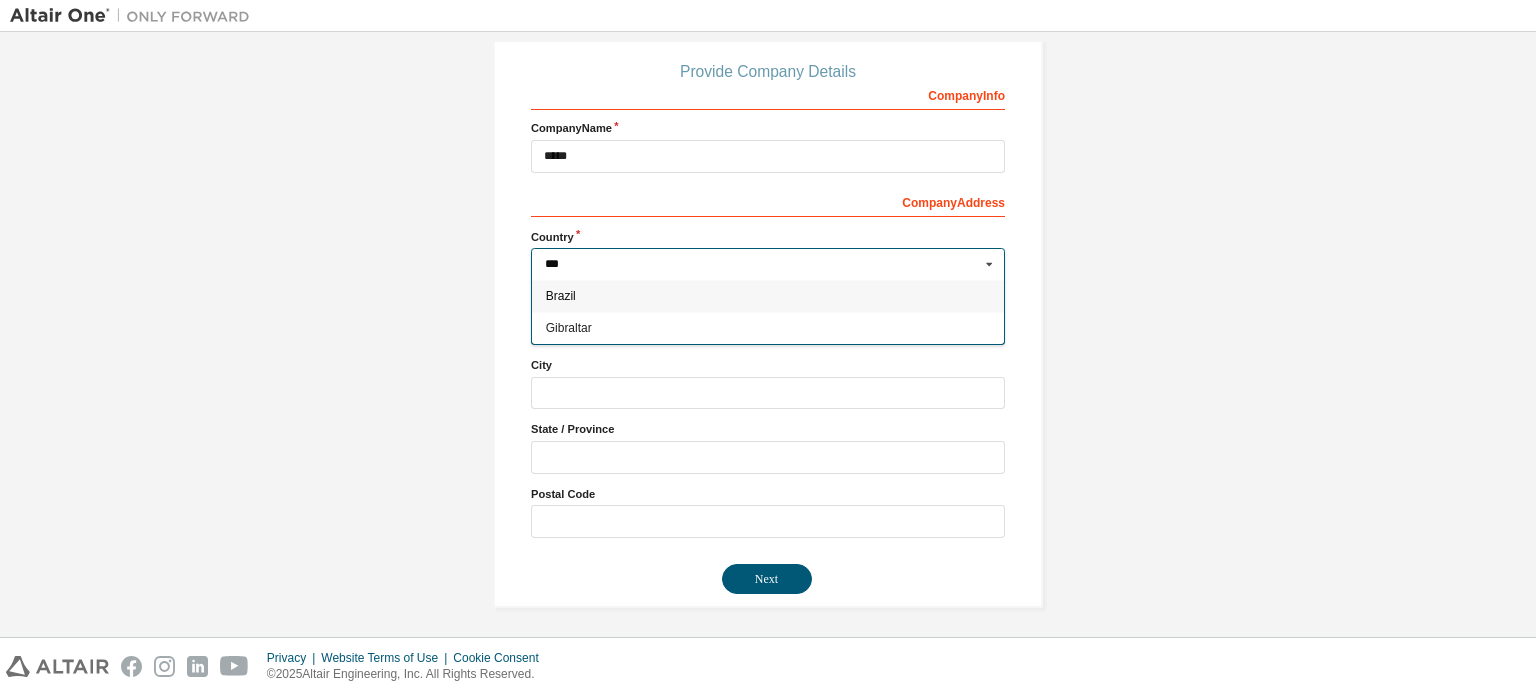 type on "***" 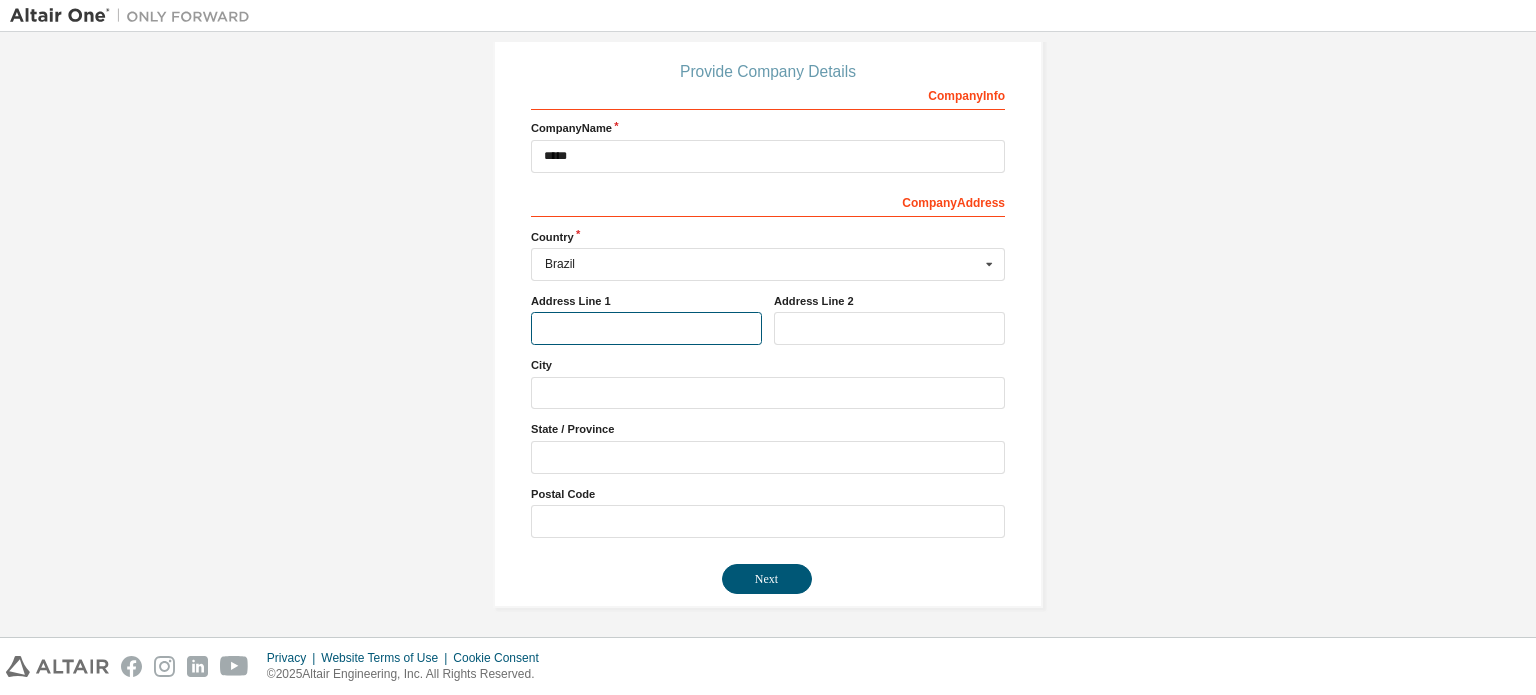 click at bounding box center (646, 328) 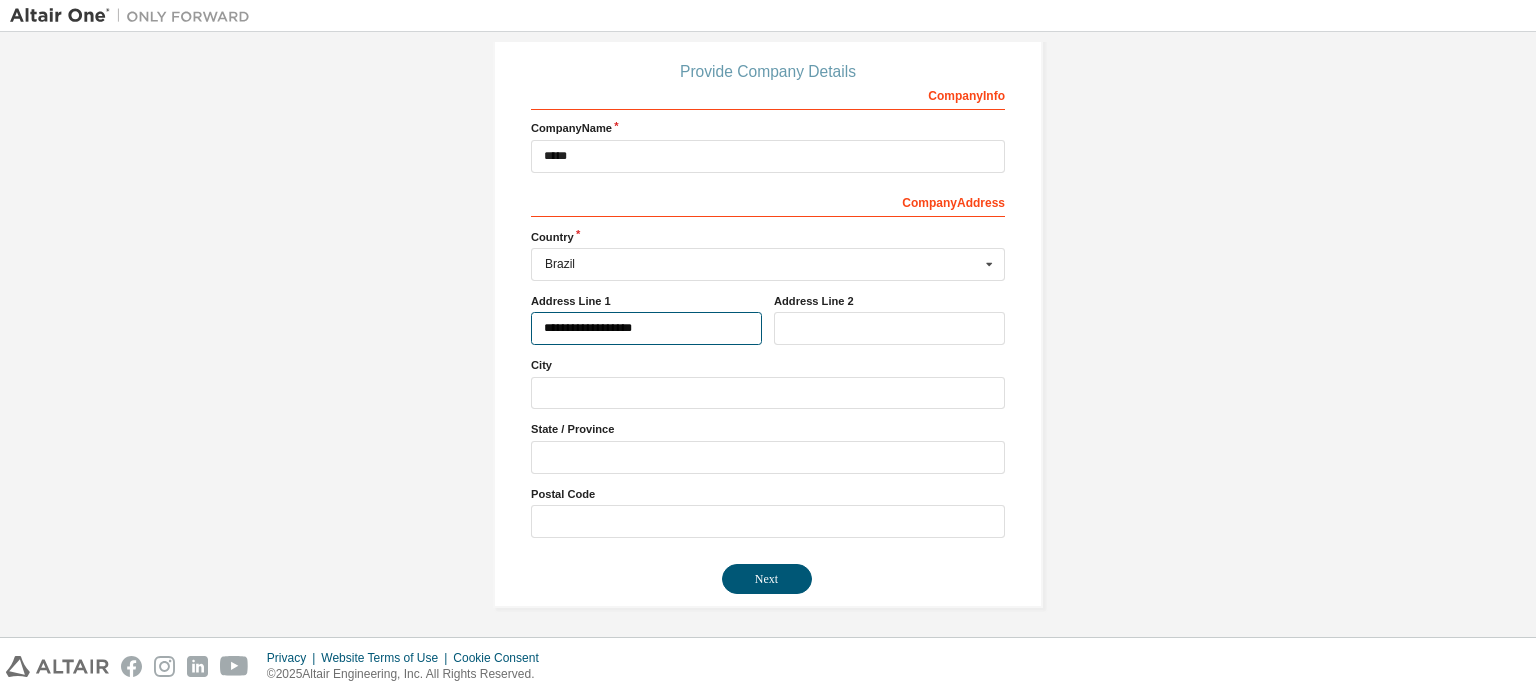 type on "**********" 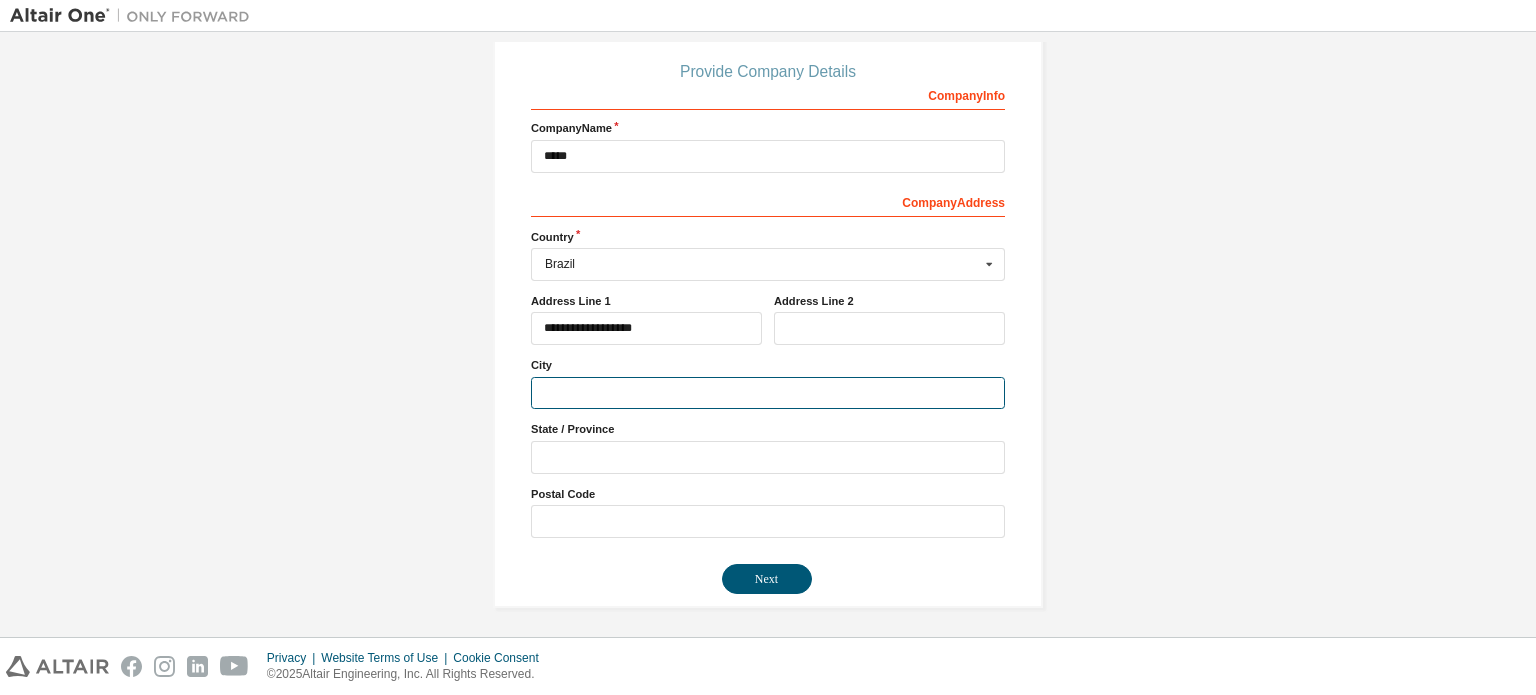 click at bounding box center (768, 393) 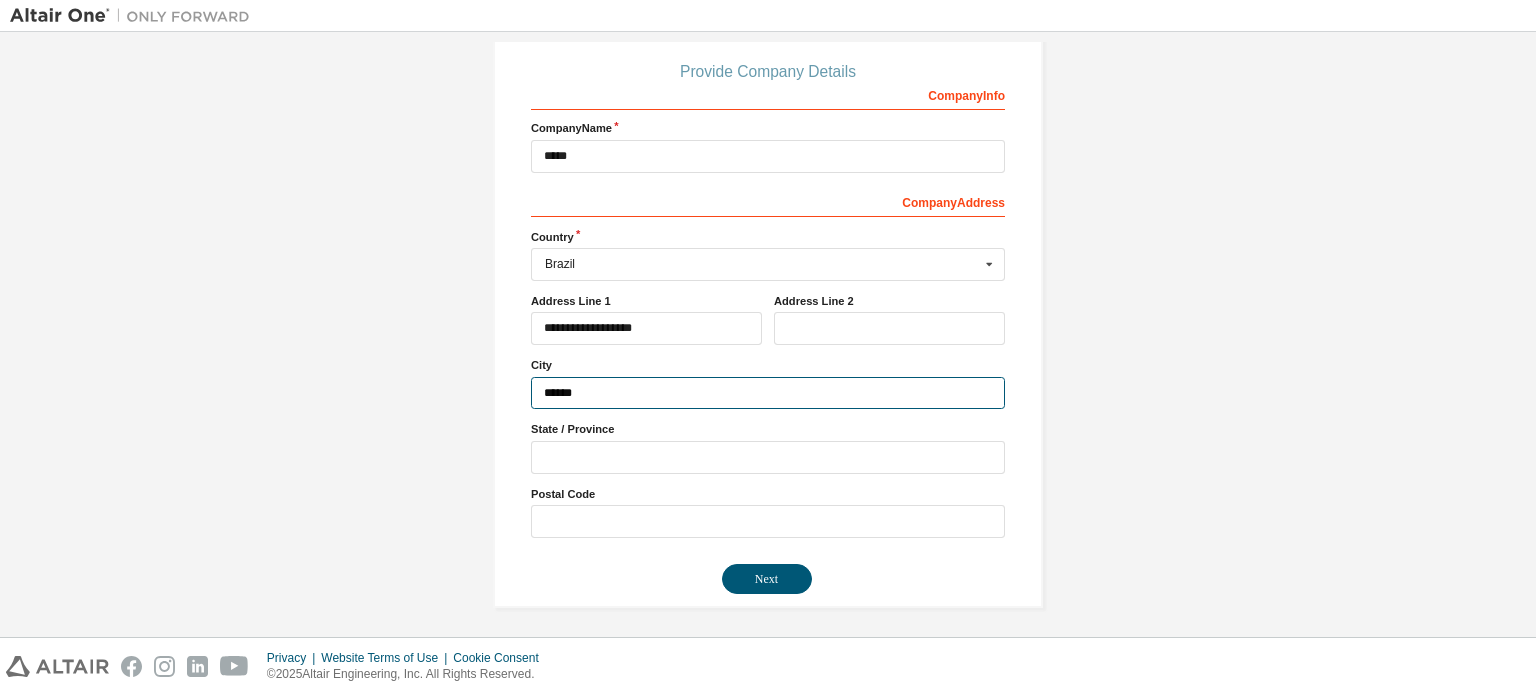 type on "******" 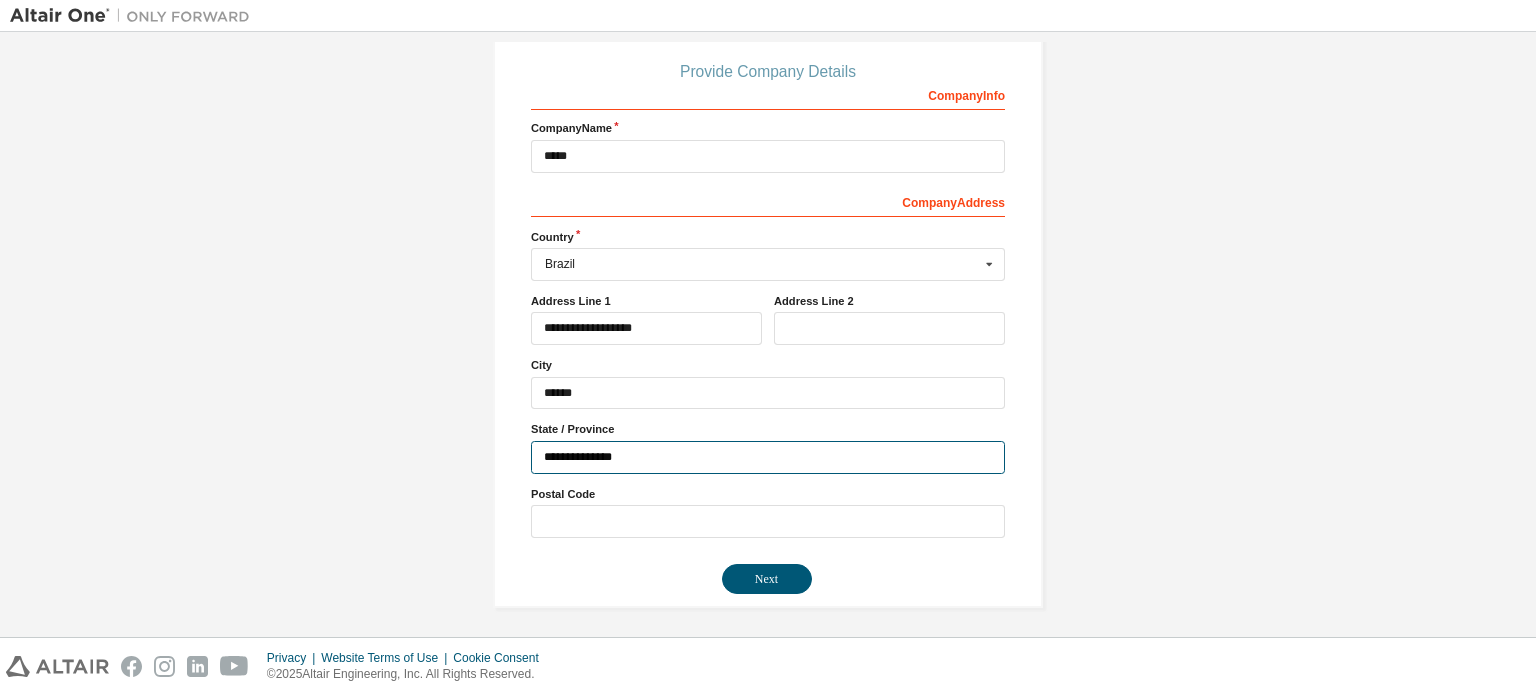 type on "**********" 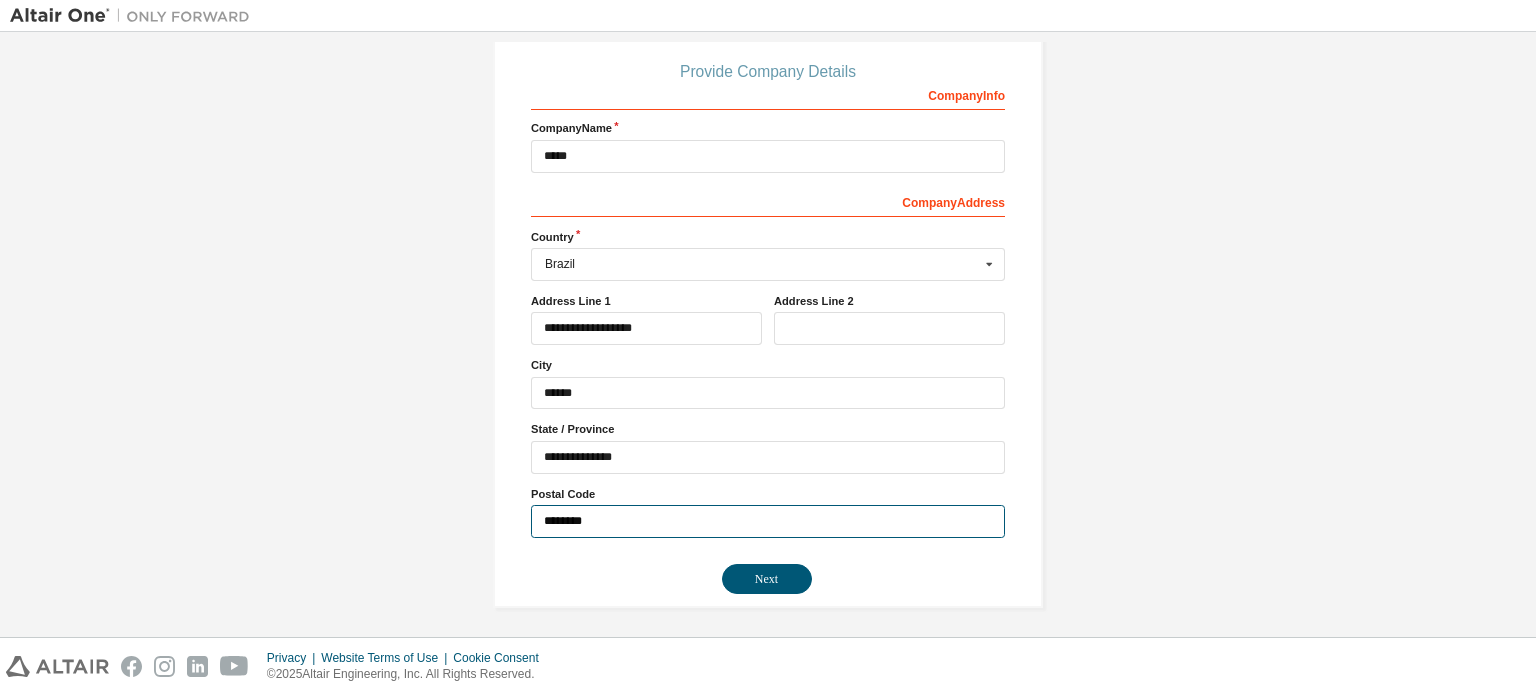 type on "********" 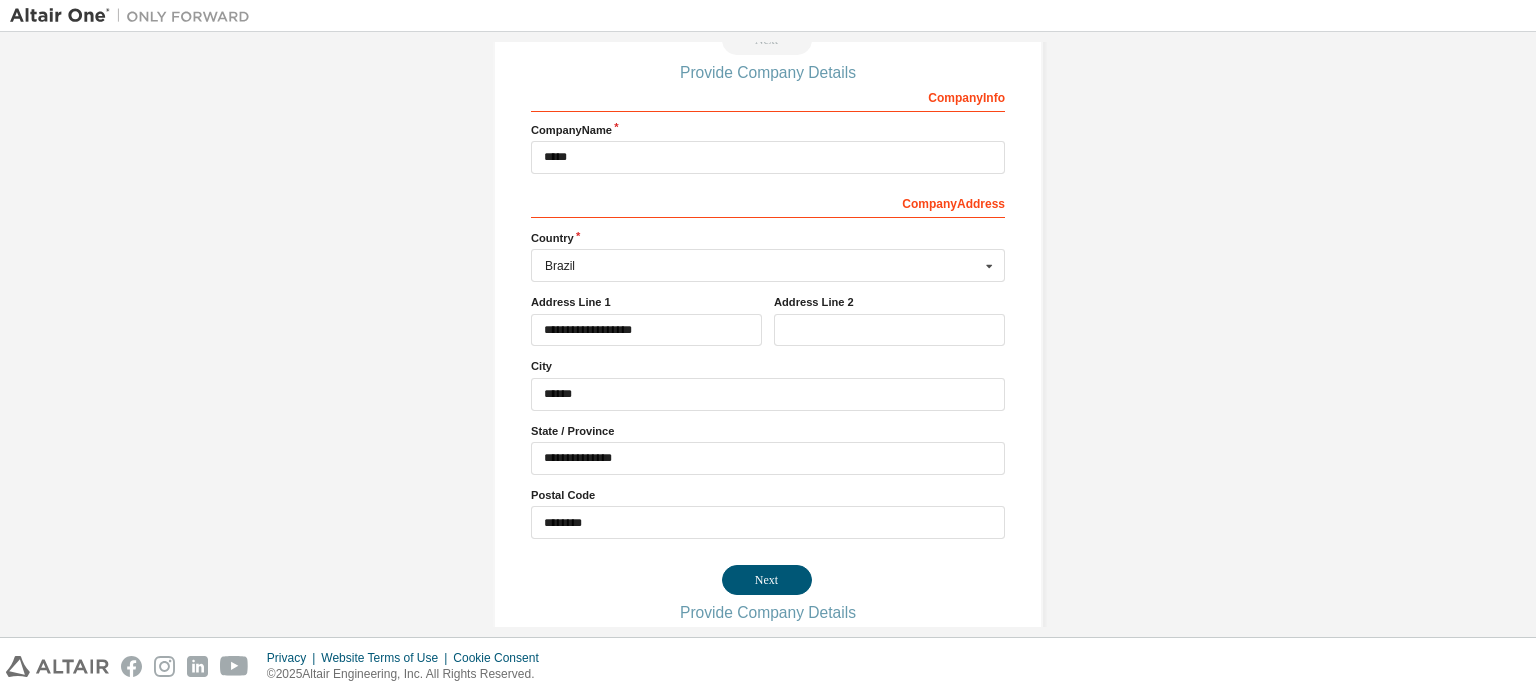 scroll, scrollTop: 0, scrollLeft: 0, axis: both 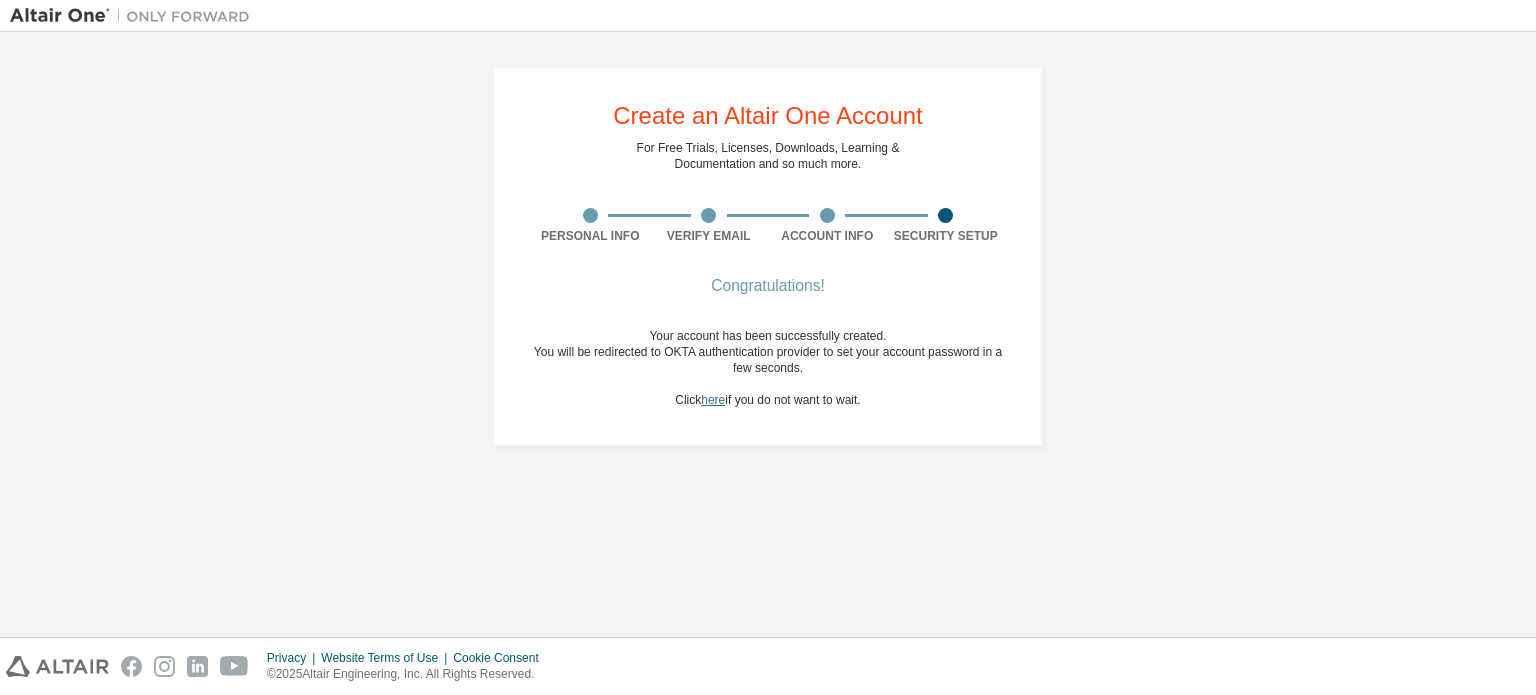 click on "here" at bounding box center (713, 400) 